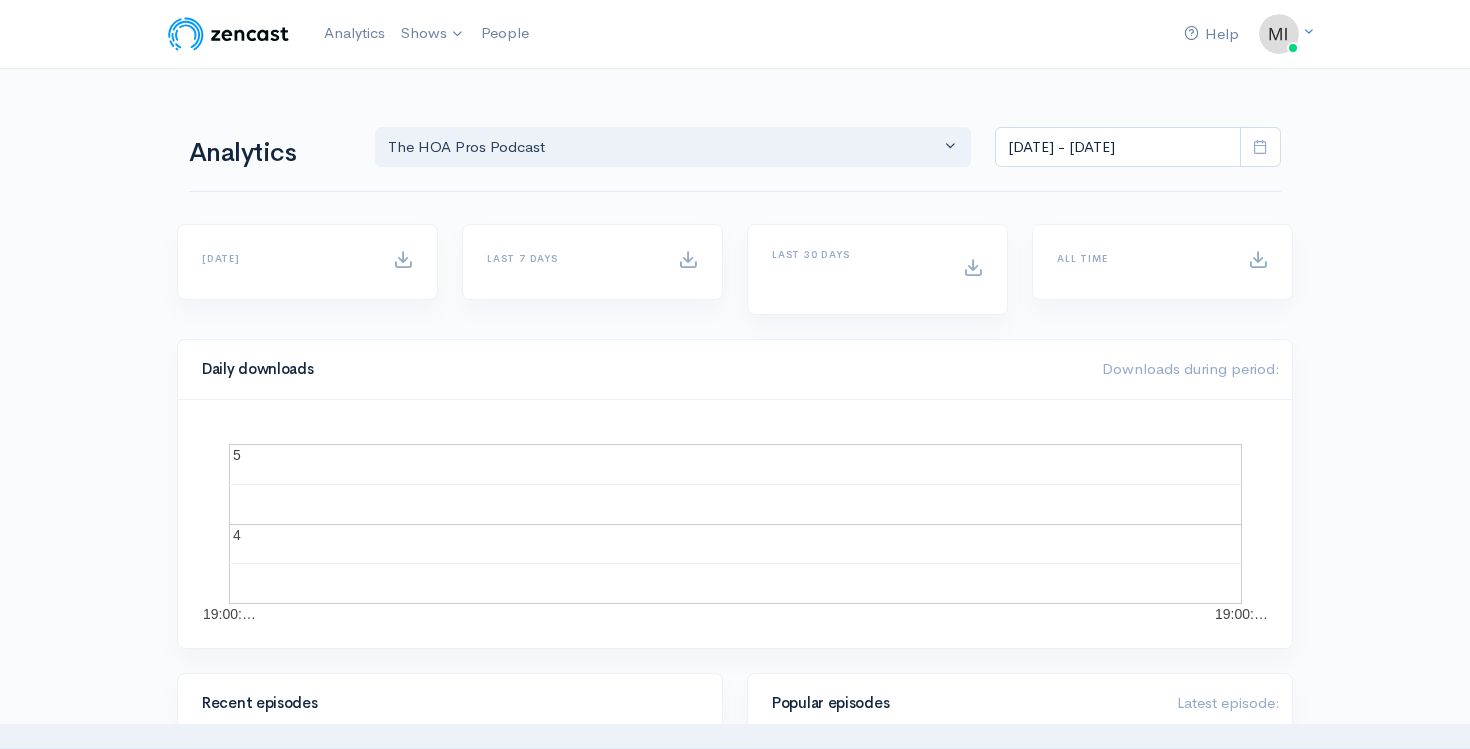 scroll, scrollTop: 0, scrollLeft: 0, axis: both 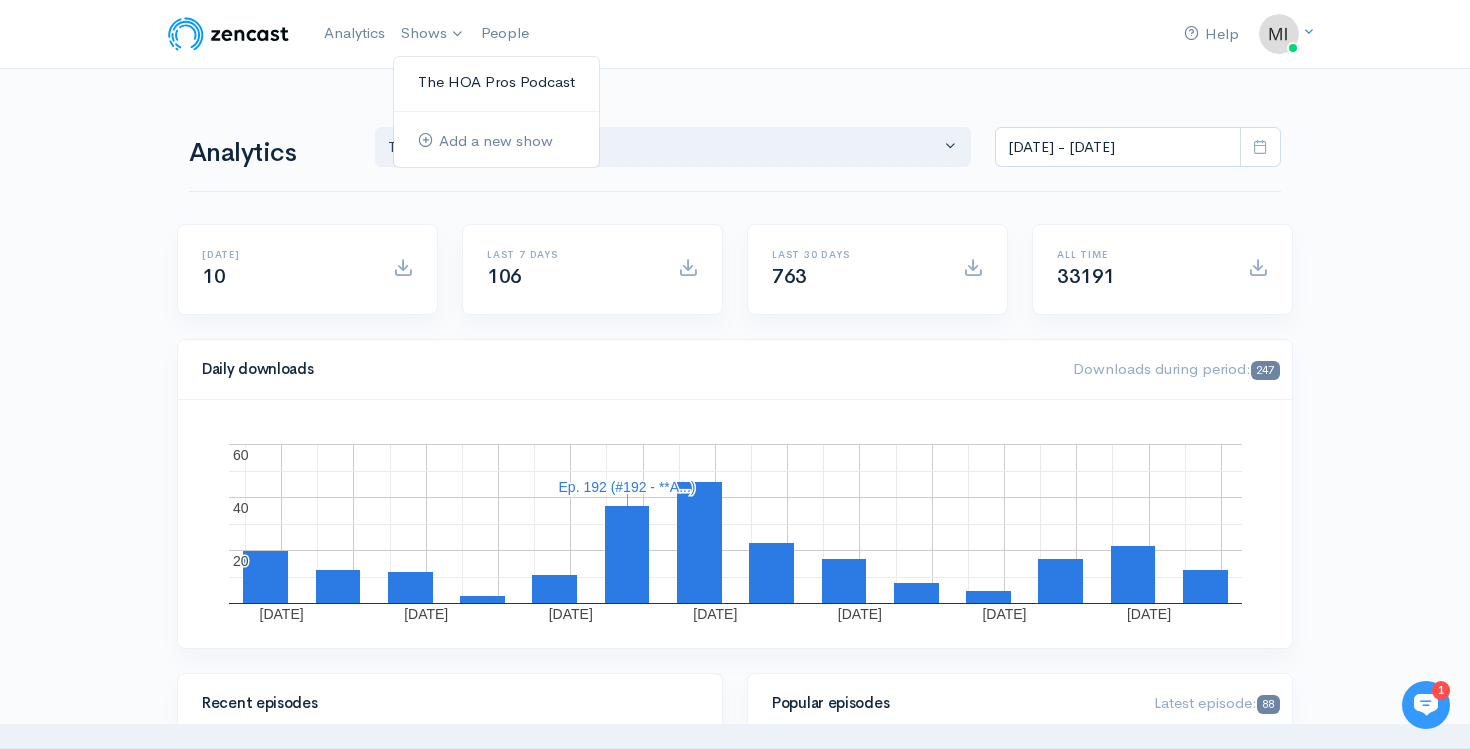 click on "The HOA Pros Podcast" at bounding box center [496, 82] 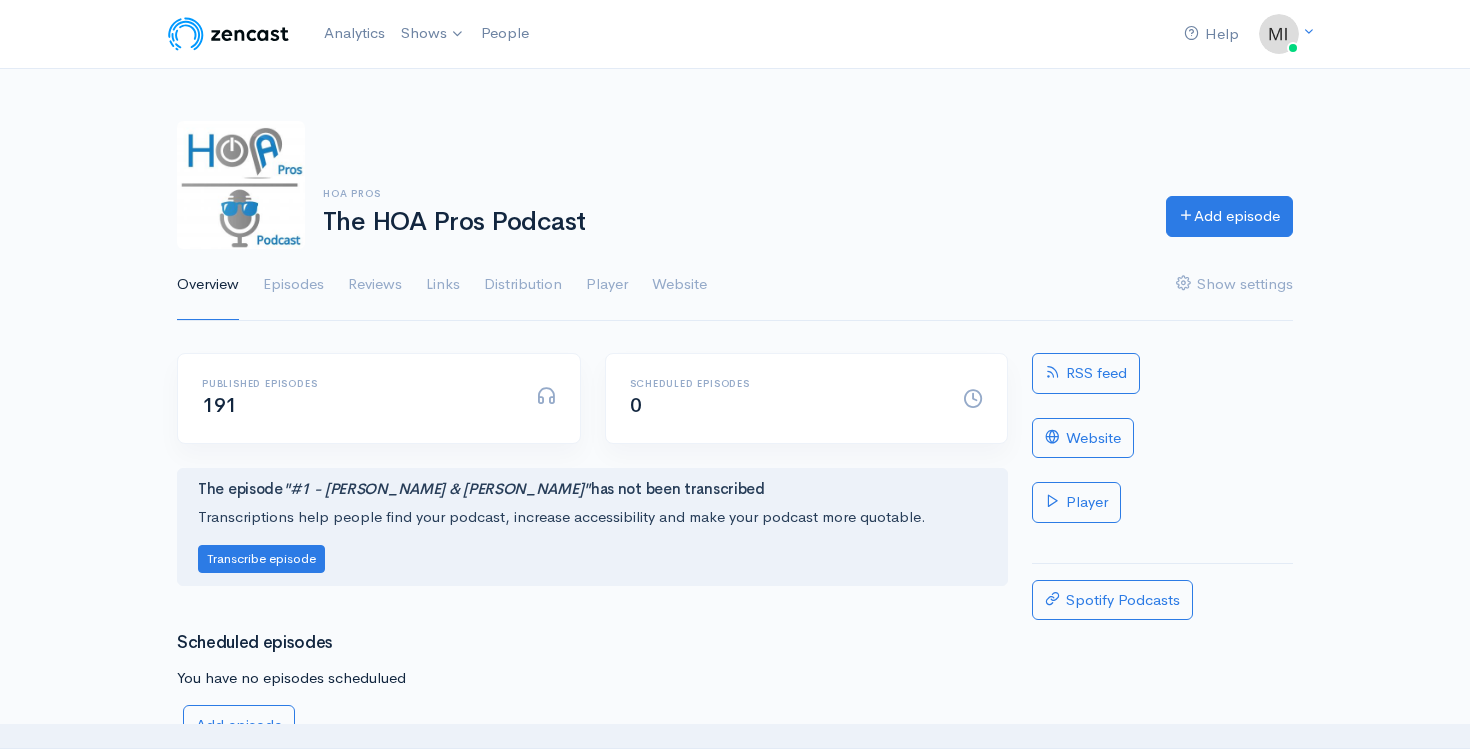 scroll, scrollTop: 0, scrollLeft: 0, axis: both 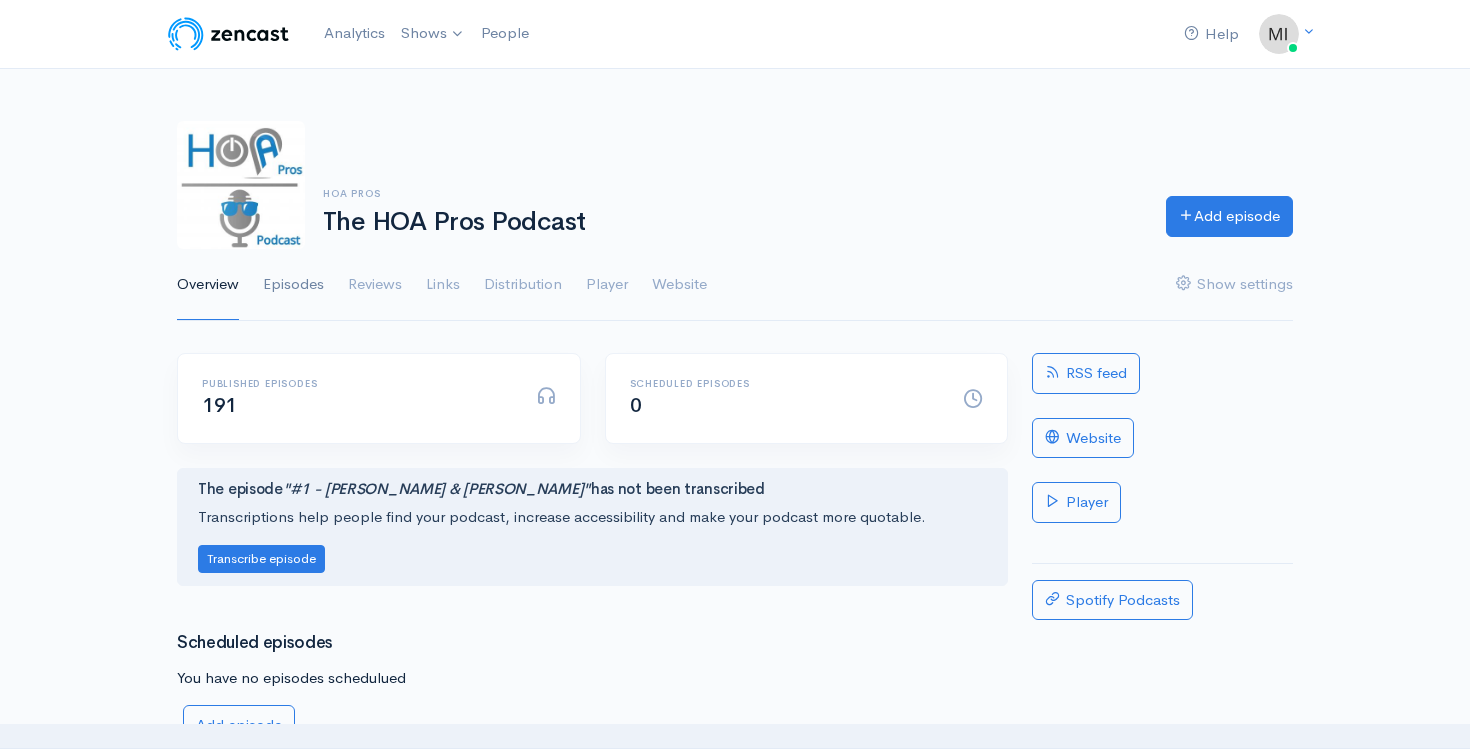 click on "Episodes" at bounding box center (293, 285) 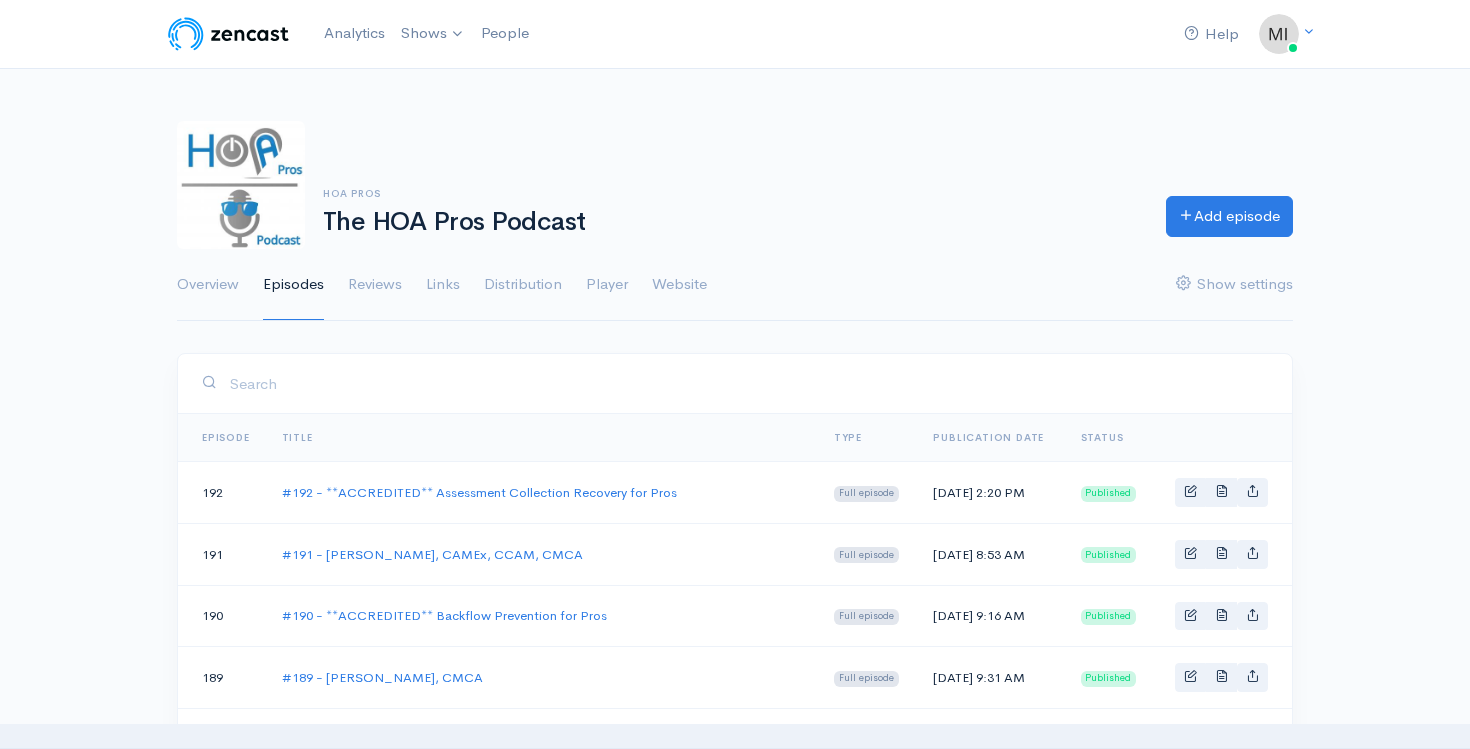 scroll, scrollTop: 0, scrollLeft: 0, axis: both 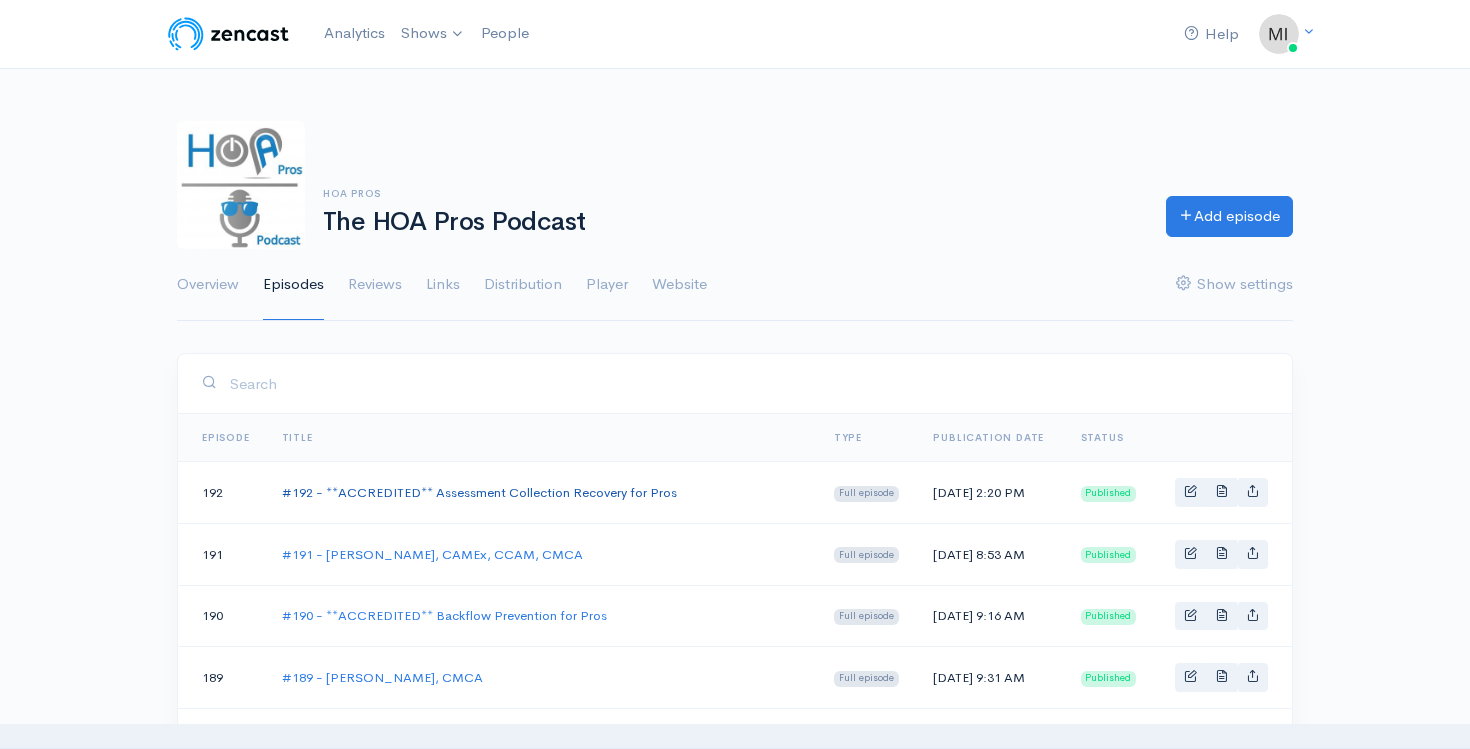 click on "#192 - **ACCREDITED** Assessment Collection Recovery for Pros" at bounding box center (479, 492) 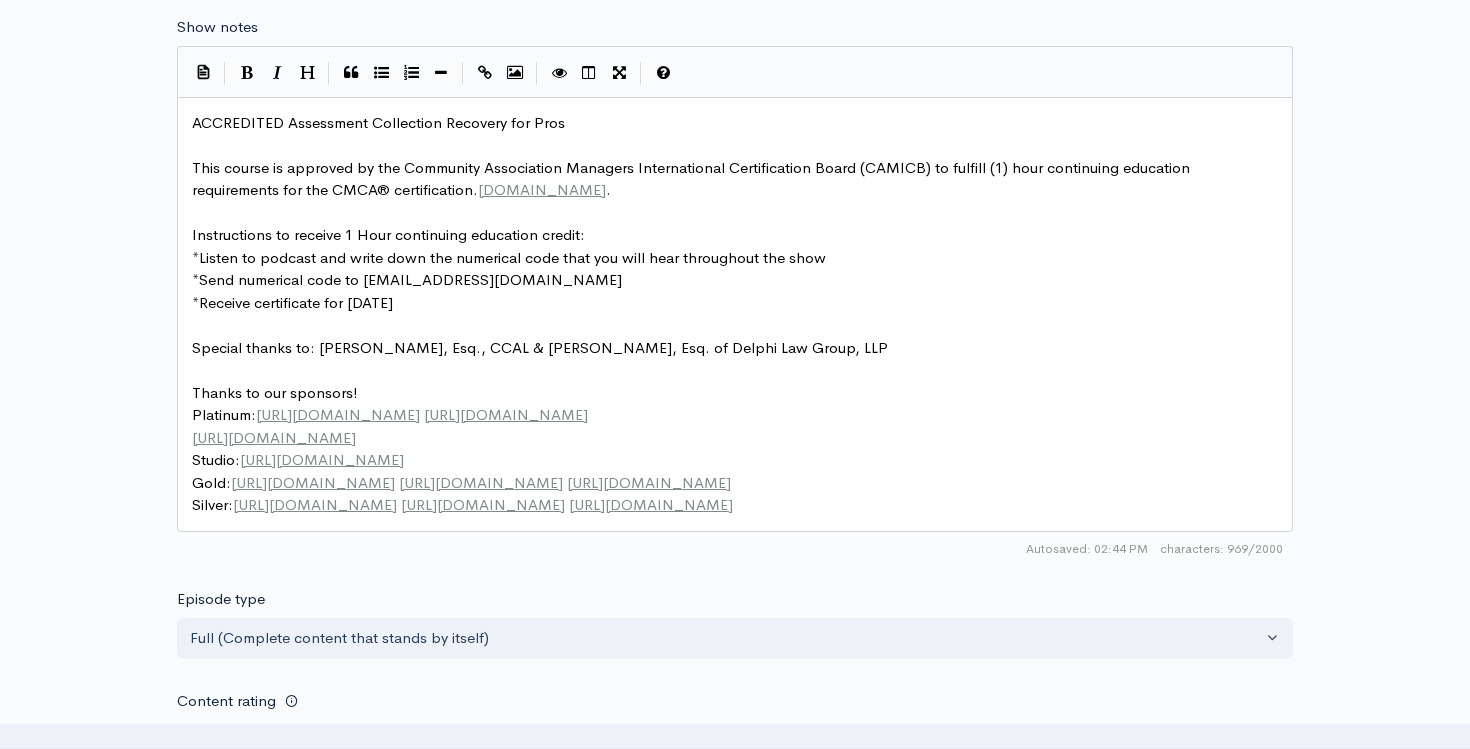 scroll, scrollTop: 1137, scrollLeft: 0, axis: vertical 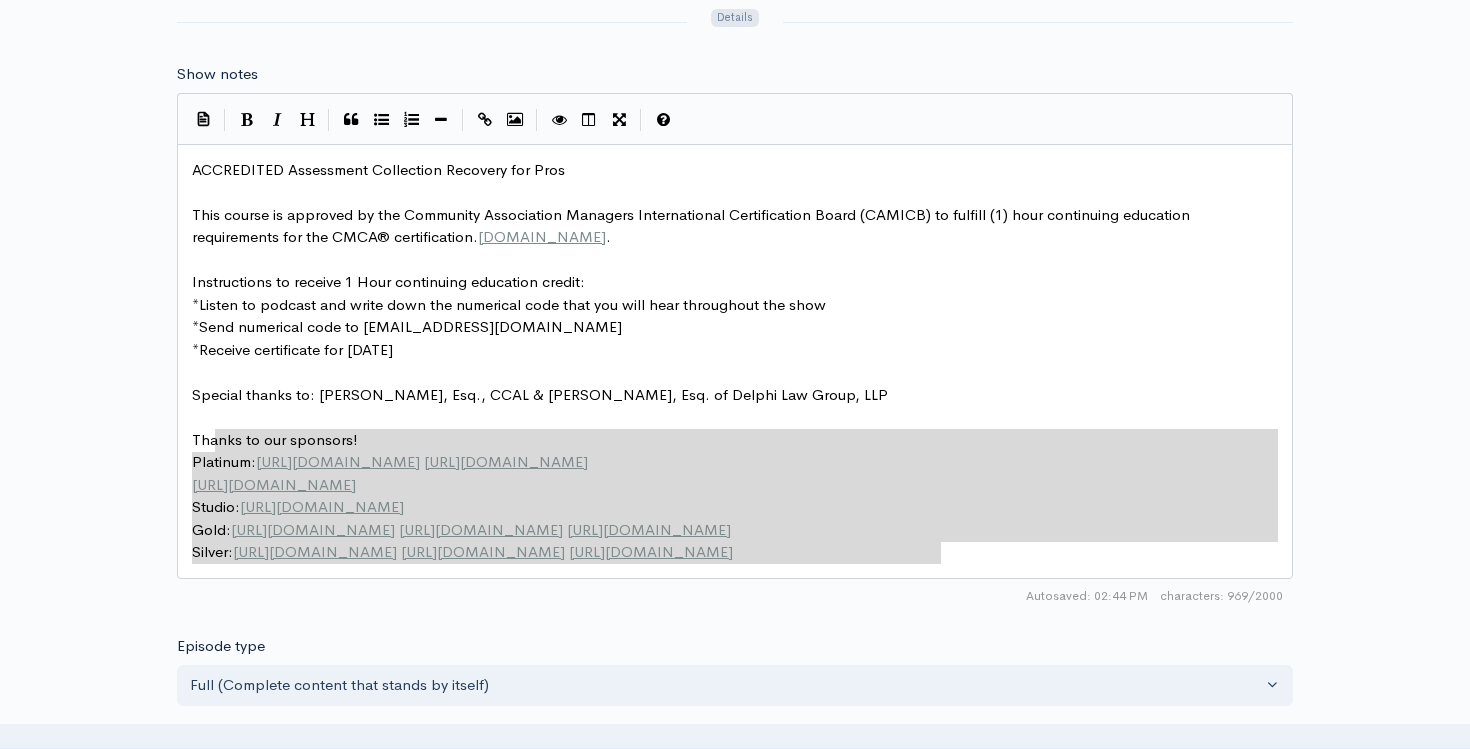 type on "Thanks to our sponsors!
Platinum: [URL][DOMAIN_NAME] [URL][DOMAIN_NAME]
[URL][DOMAIN_NAME]
Studio: [URL][DOMAIN_NAME]
Gold: [URL][DOMAIN_NAME] [URL][DOMAIN_NAME] [URL][DOMAIN_NAME]
Silver: [URL][DOMAIN_NAME] [URL][DOMAIN_NAME] [URL][DOMAIN_NAME]" 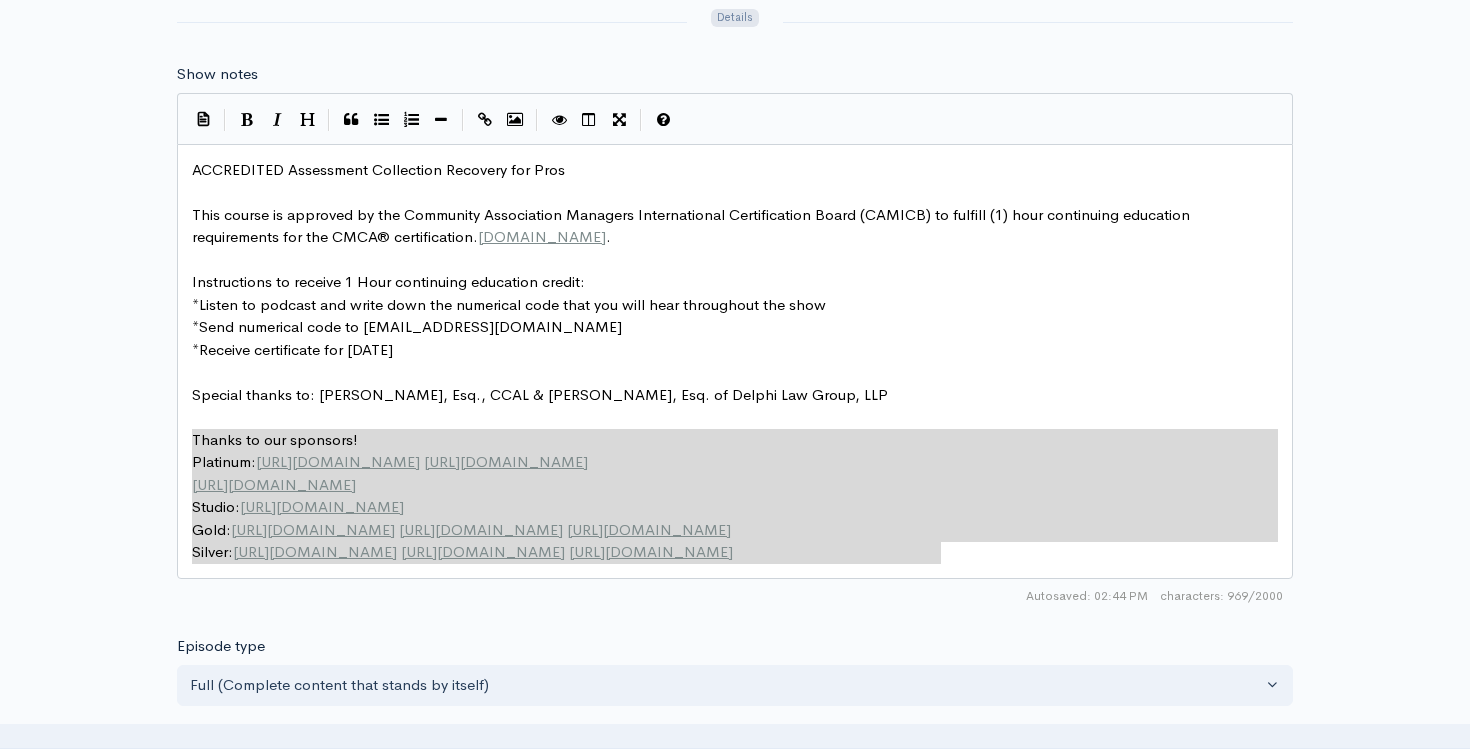 drag, startPoint x: 978, startPoint y: 553, endPoint x: 190, endPoint y: 444, distance: 795.503 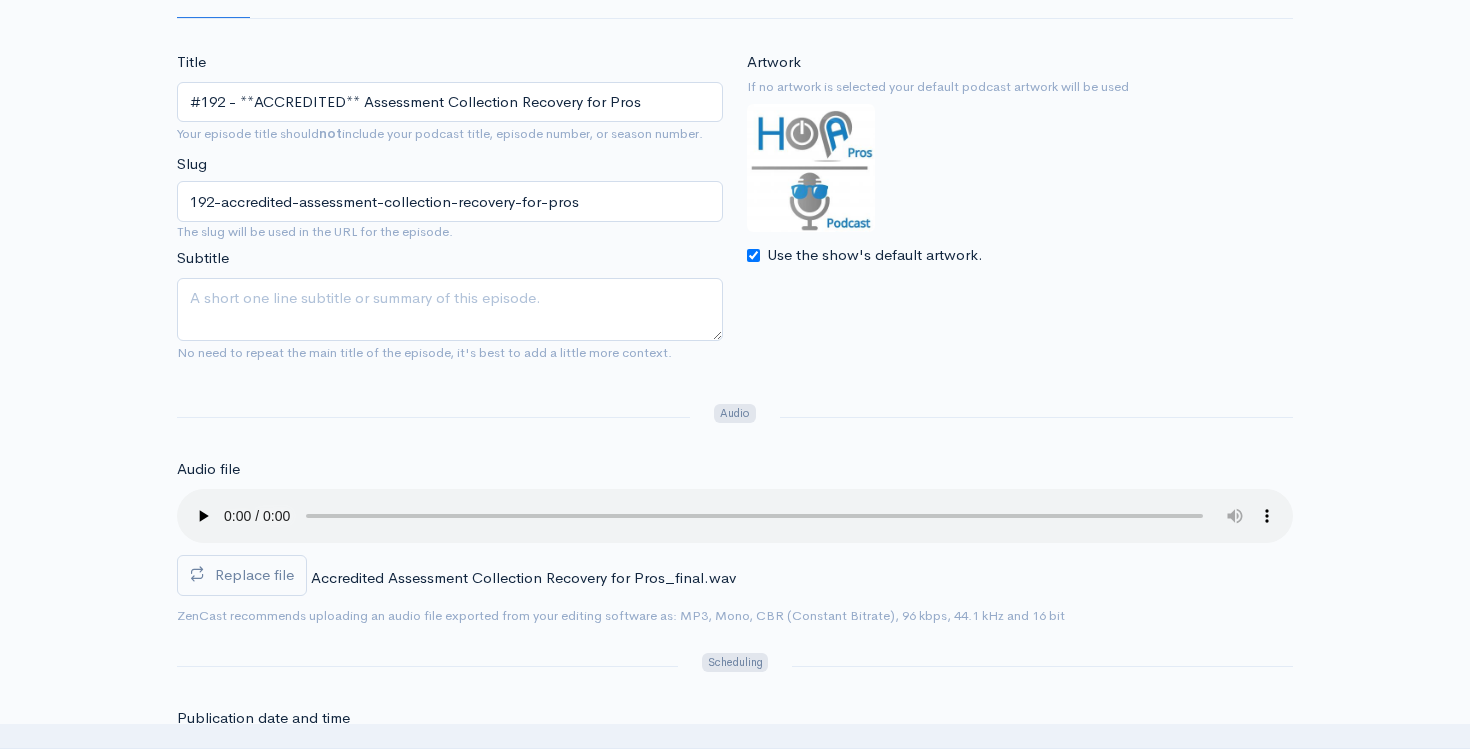 scroll, scrollTop: 0, scrollLeft: 0, axis: both 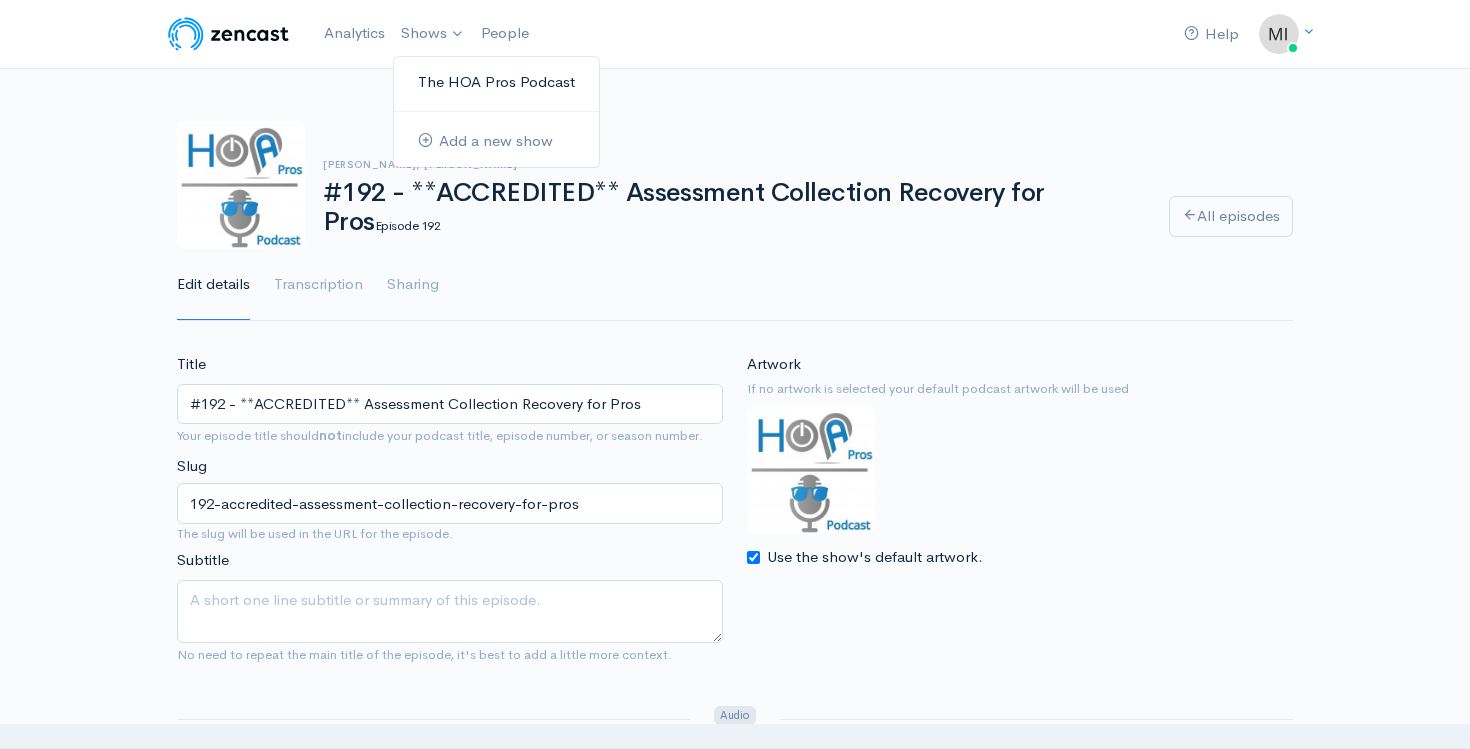click on "The HOA Pros Podcast" at bounding box center [496, 82] 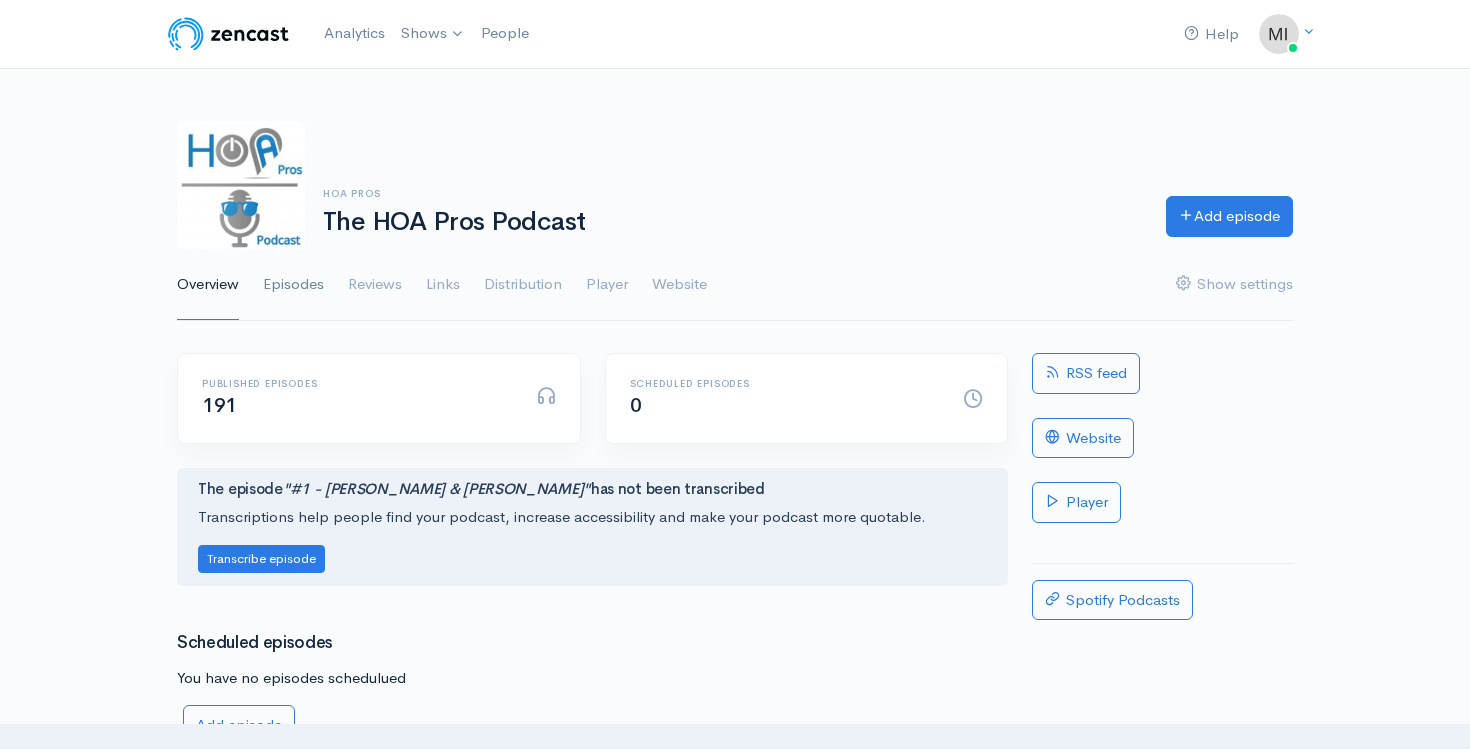 click on "Episodes" at bounding box center (293, 285) 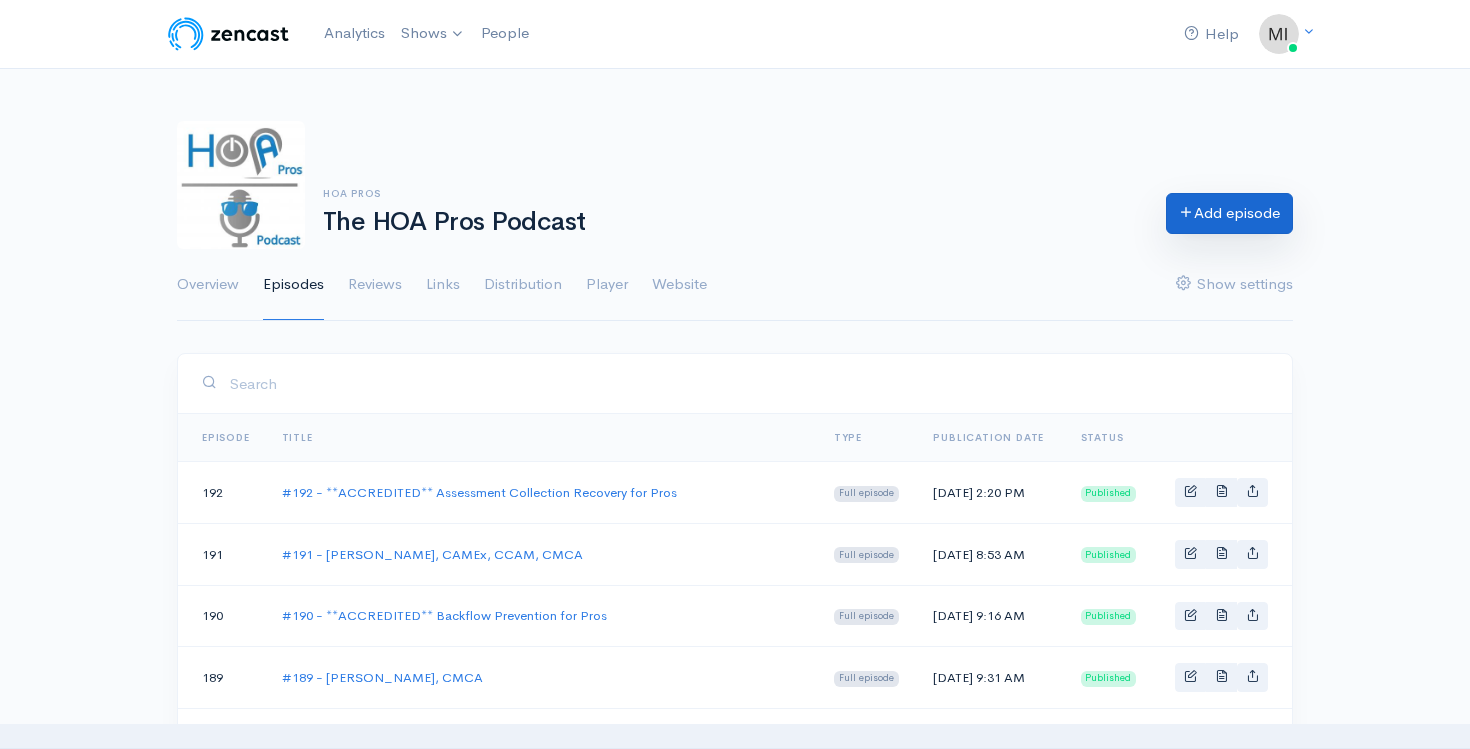scroll, scrollTop: 0, scrollLeft: 0, axis: both 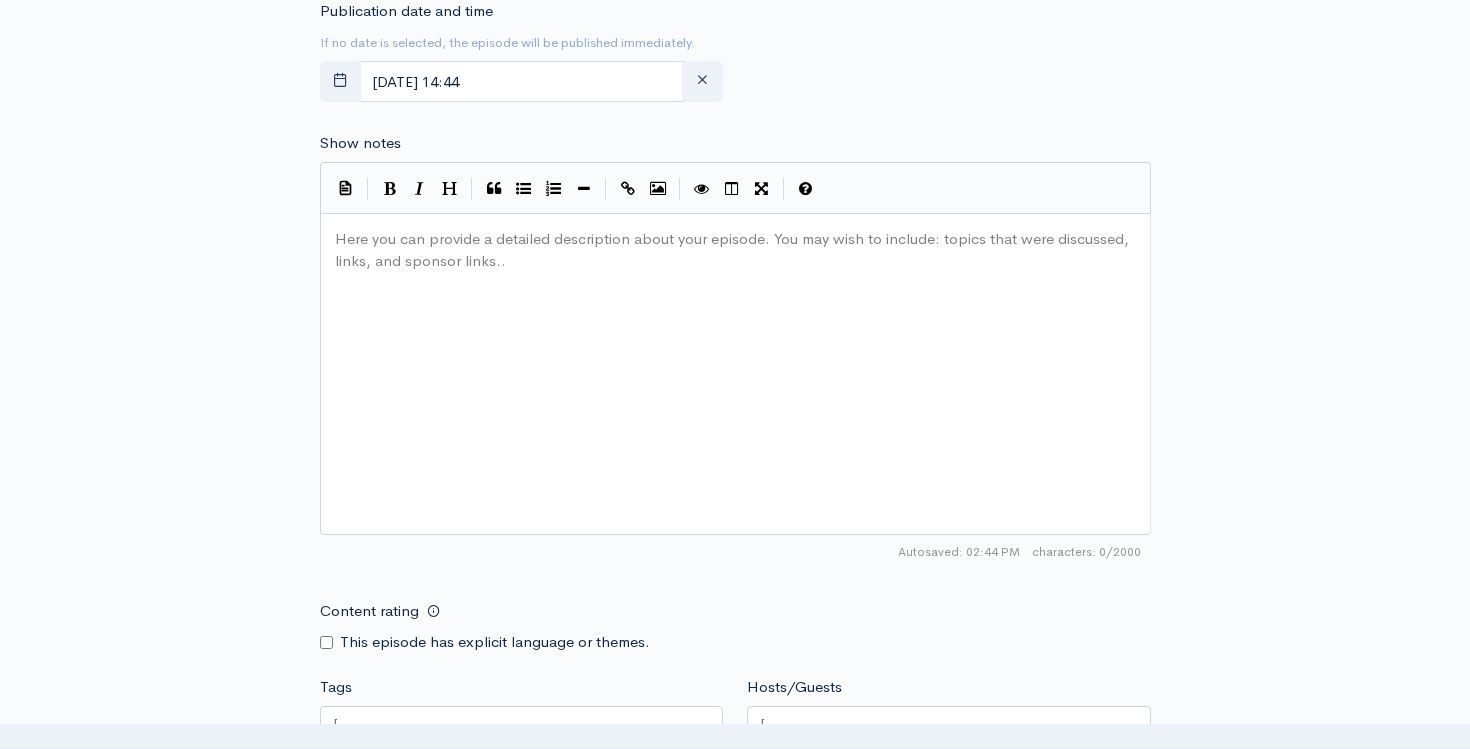 click on "Here you can provide a detailed description about your episode. You may wish to include: topics that were discussed, links, and sponsor links.. xxxxxxxxxx   ​" at bounding box center (760, 399) 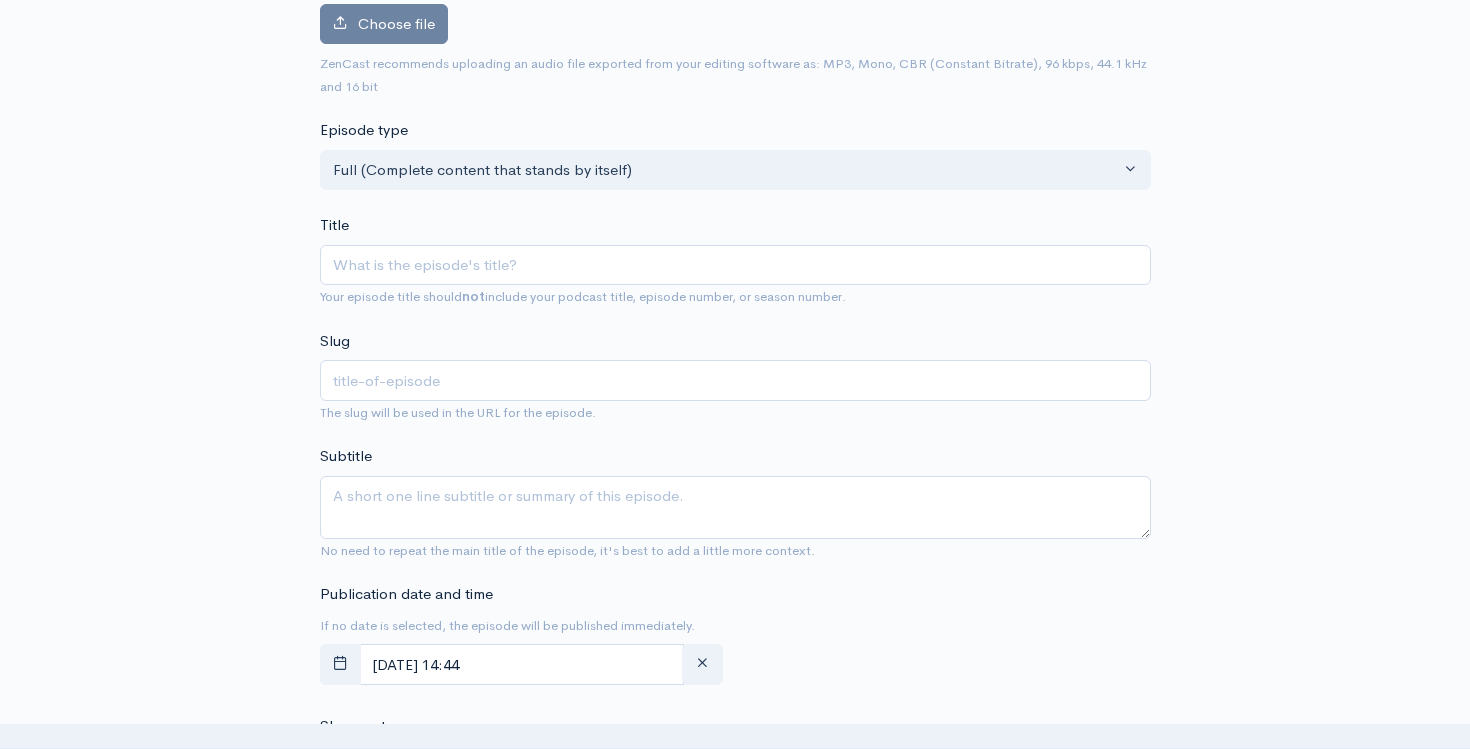 scroll, scrollTop: 241, scrollLeft: 0, axis: vertical 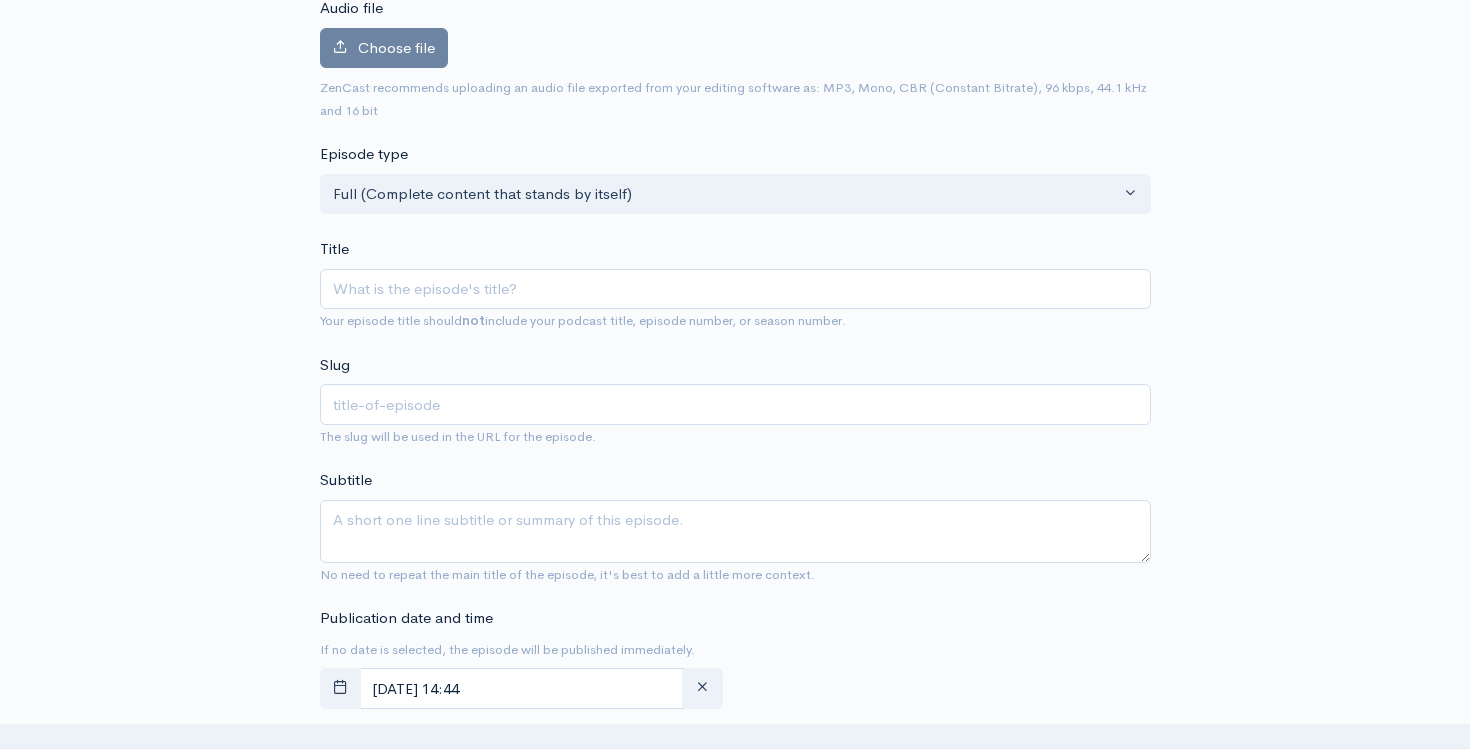 click on "Choose file                     0" at bounding box center [735, 52] 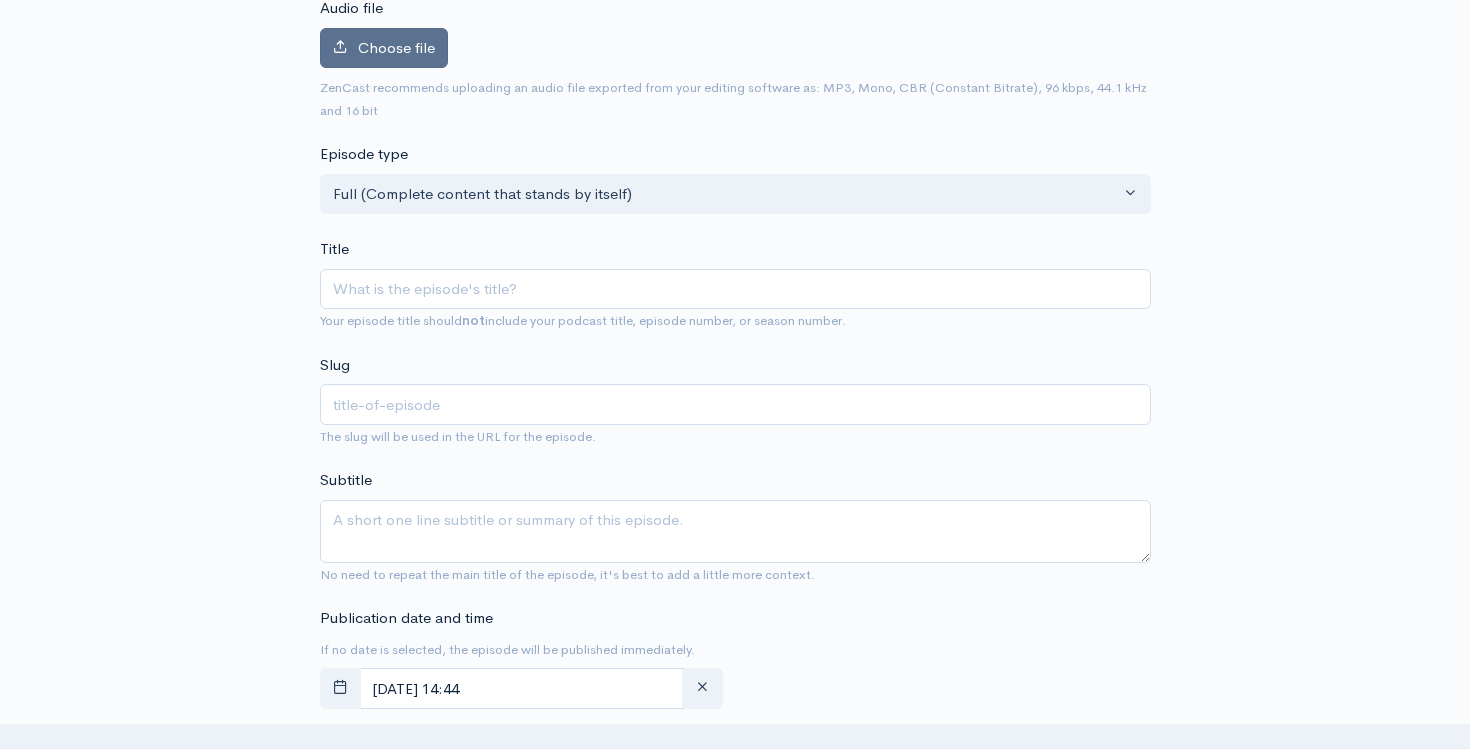 click on "Choose file" at bounding box center [384, 48] 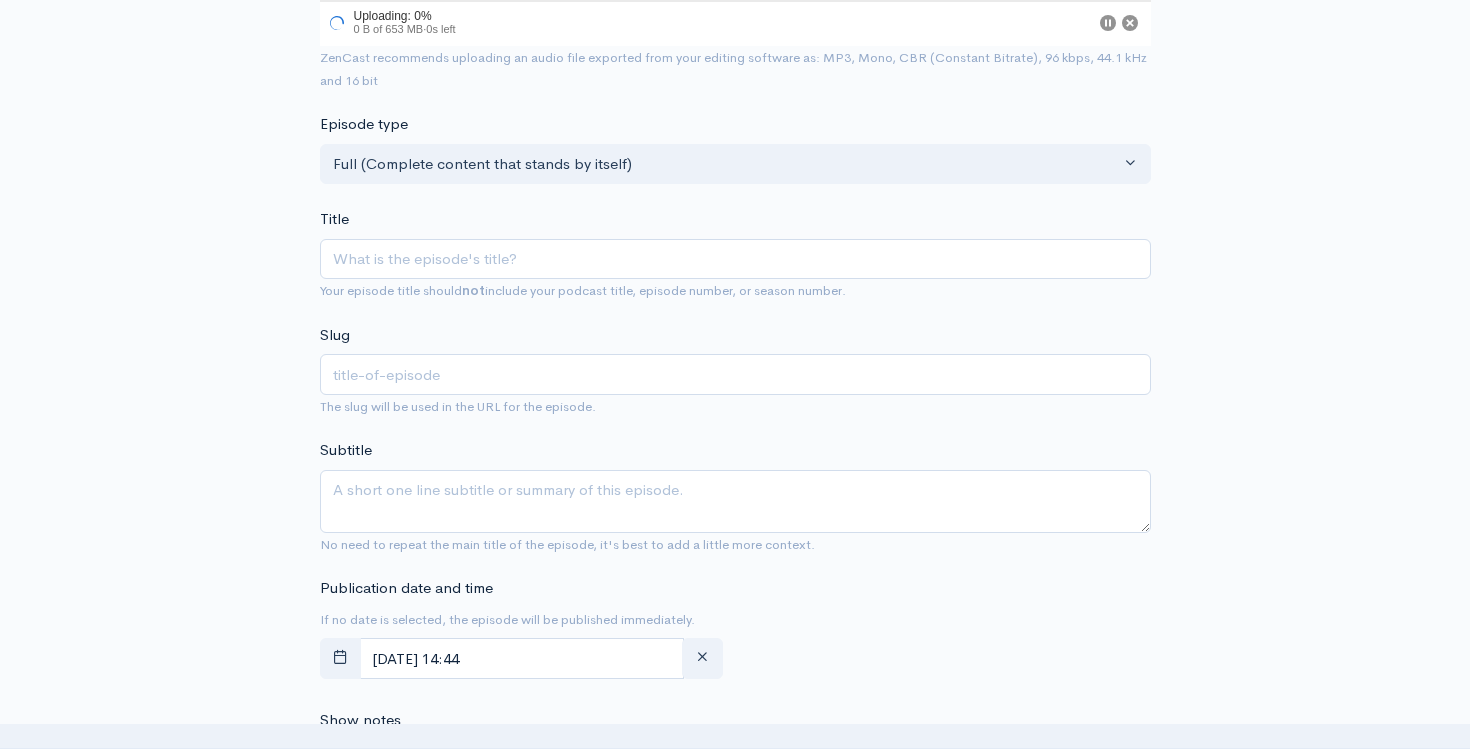 scroll, scrollTop: 347, scrollLeft: 0, axis: vertical 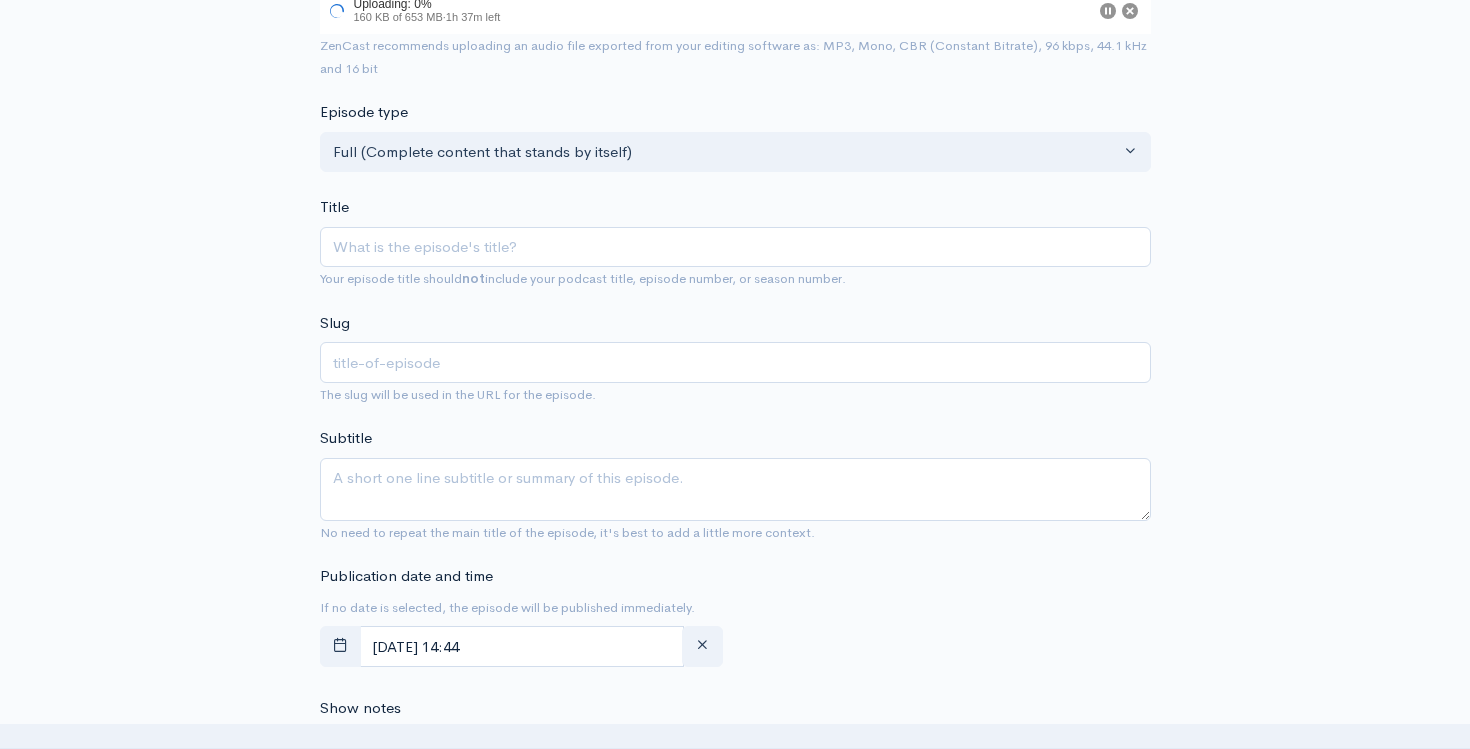 click on "Title     Your episode title should  not  include your podcast
title, episode number, or season number." at bounding box center (735, 243) 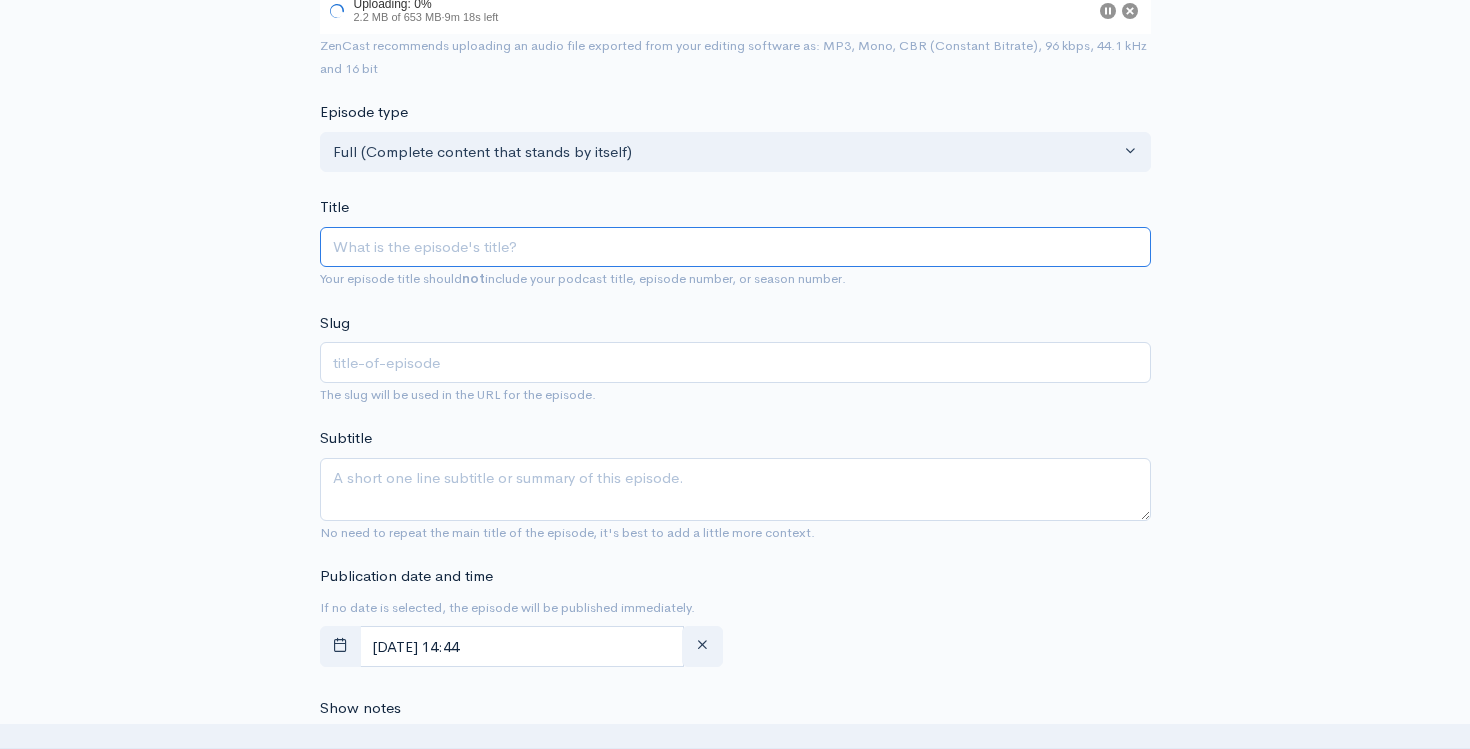 click on "Title" at bounding box center [735, 247] 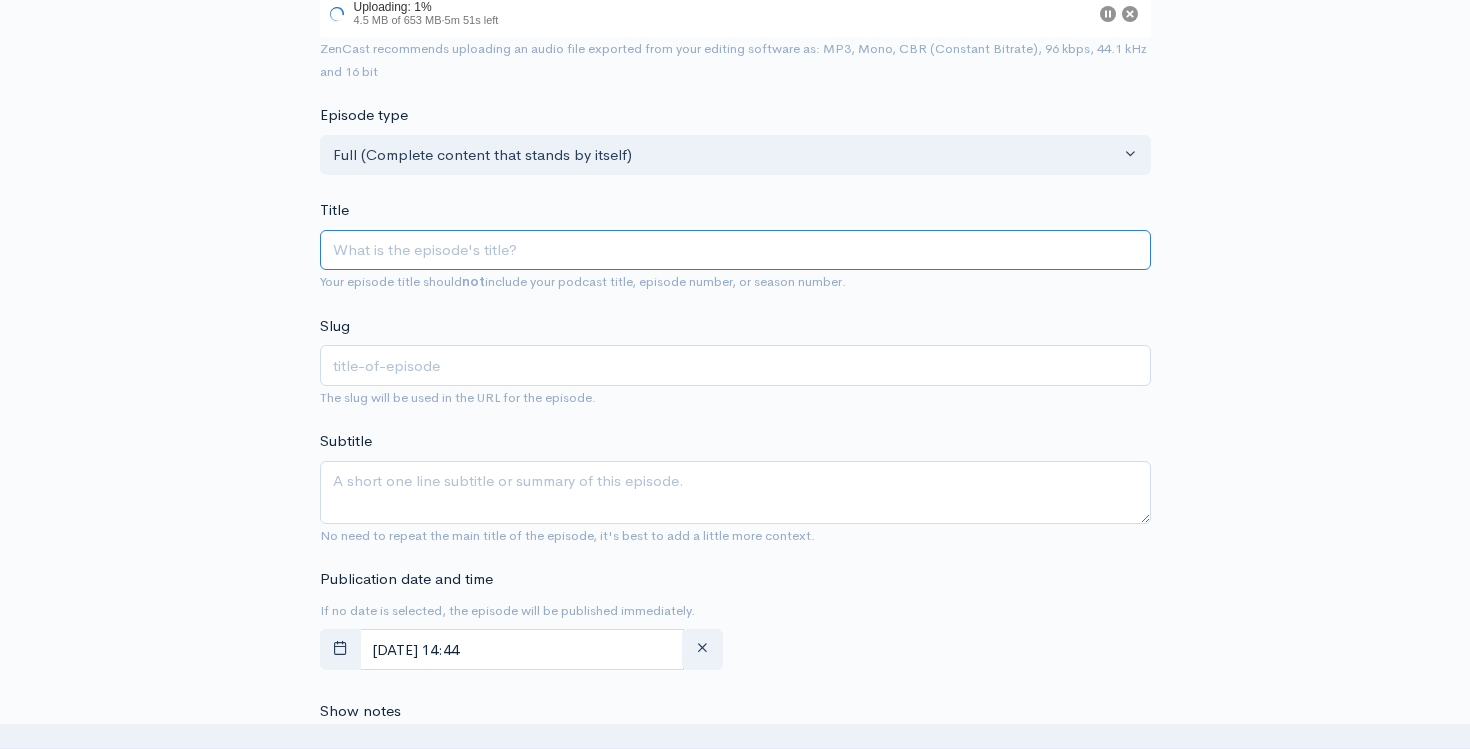 type on "#" 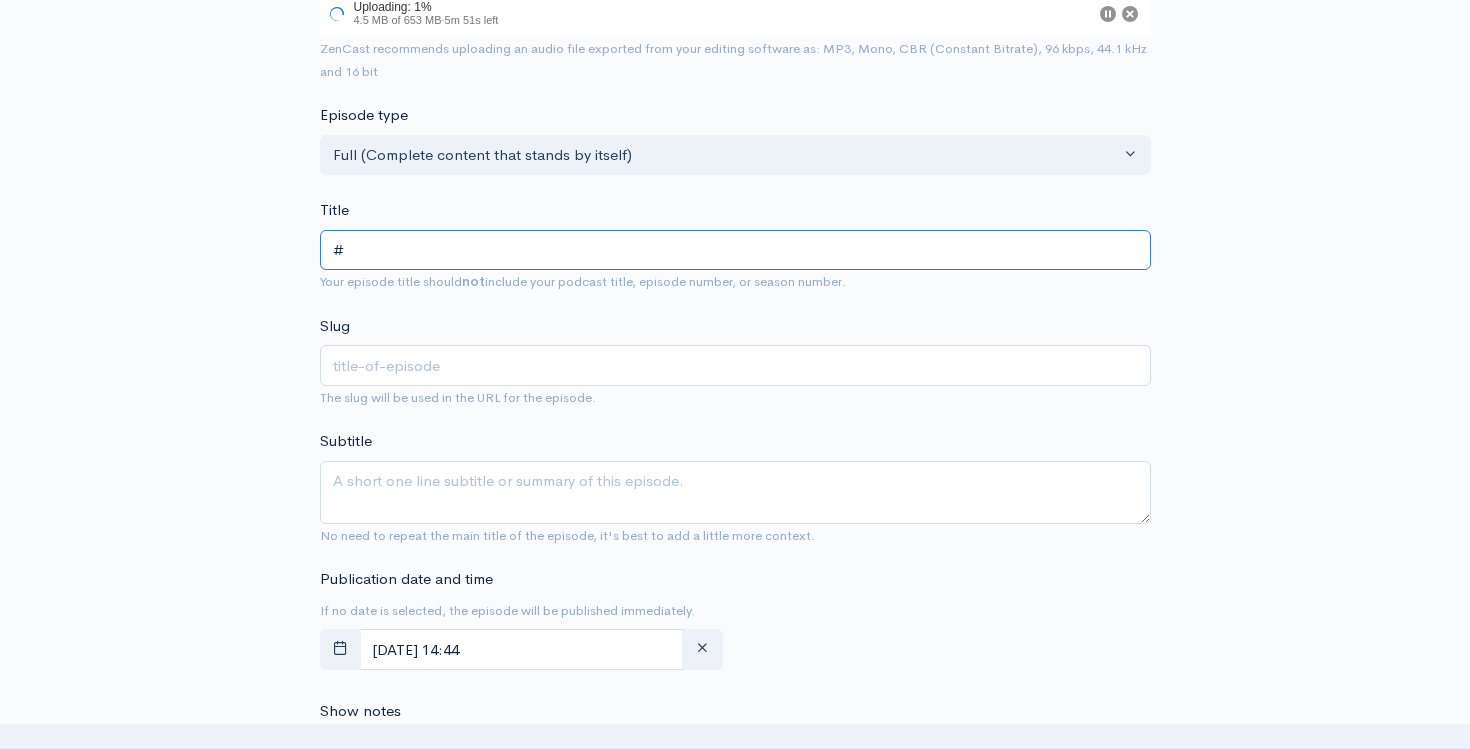 type on "iw" 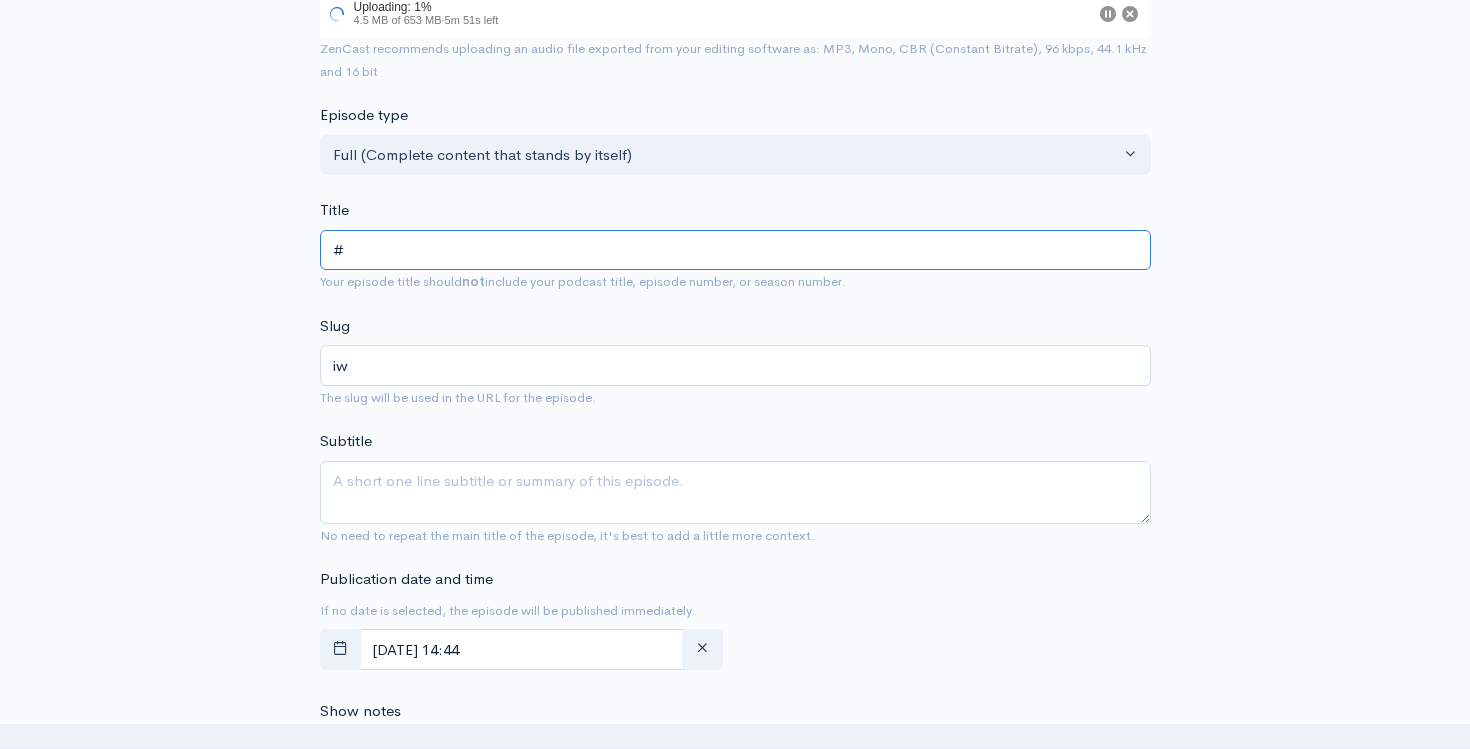 type on "#1" 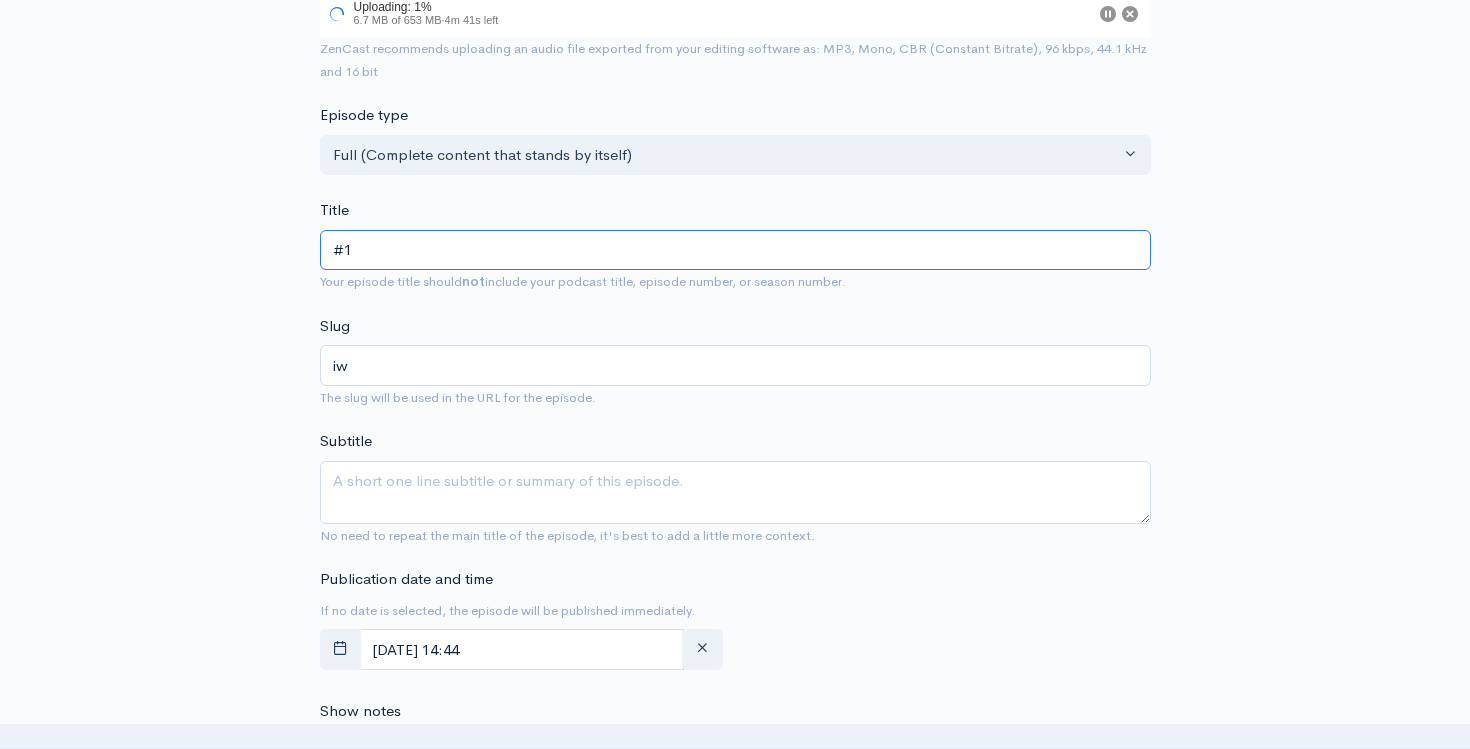 type on "1" 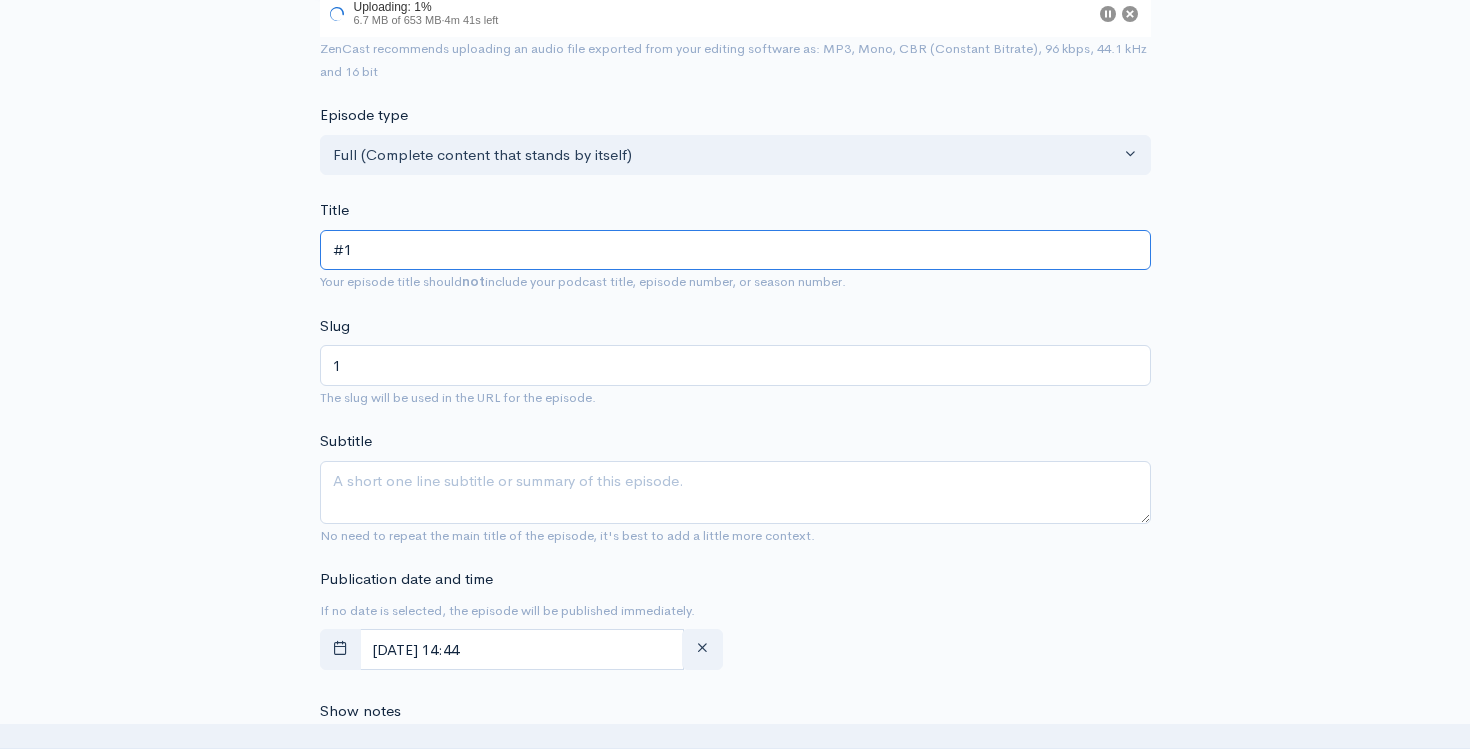 type on "#19" 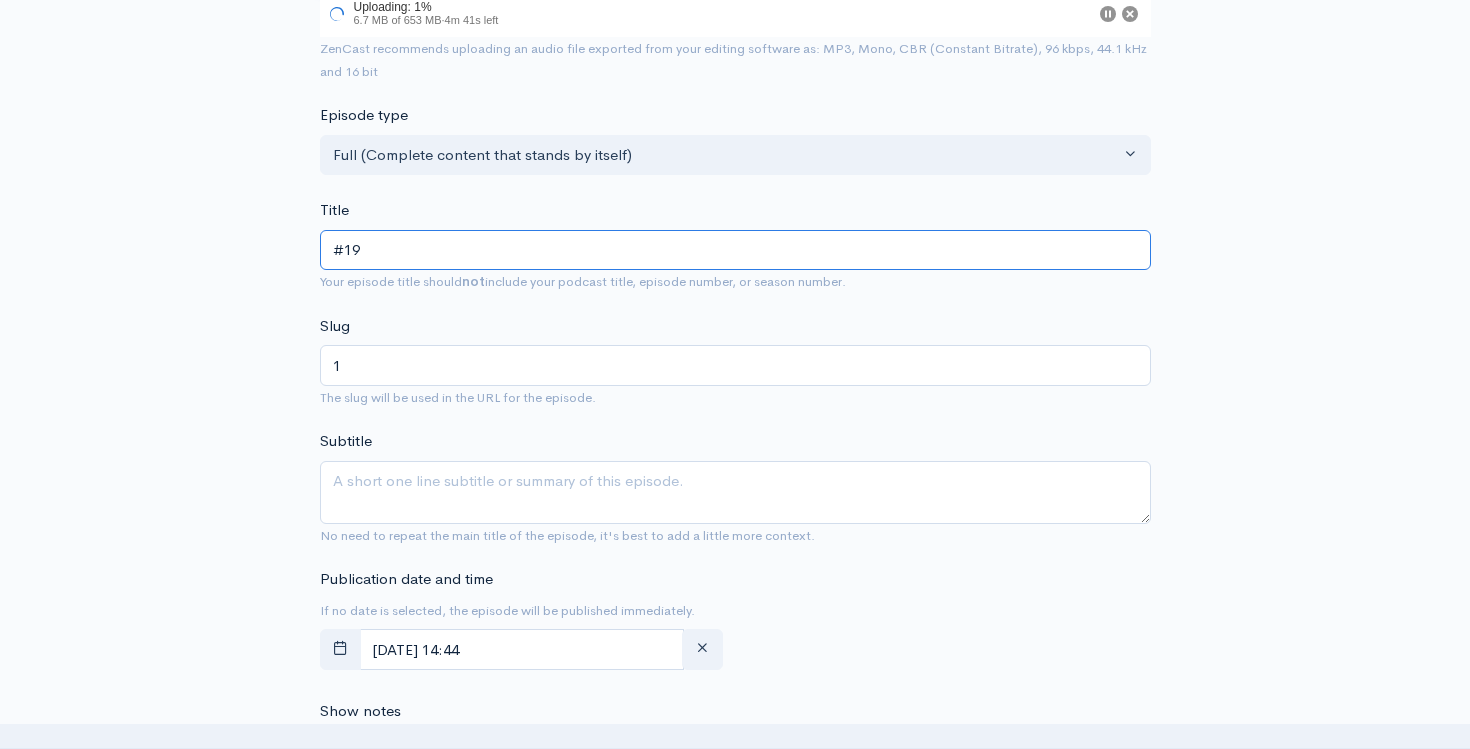 type on "19" 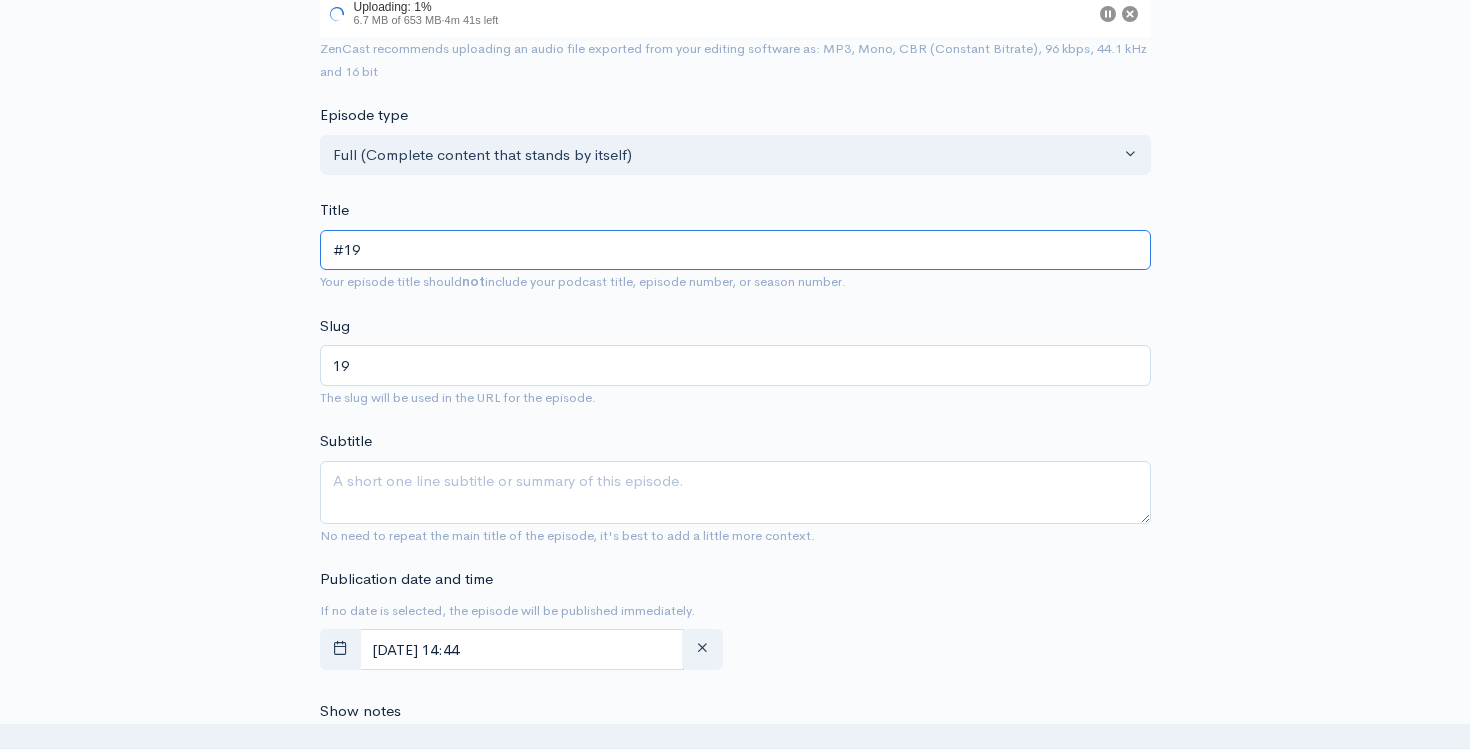 type on "#193" 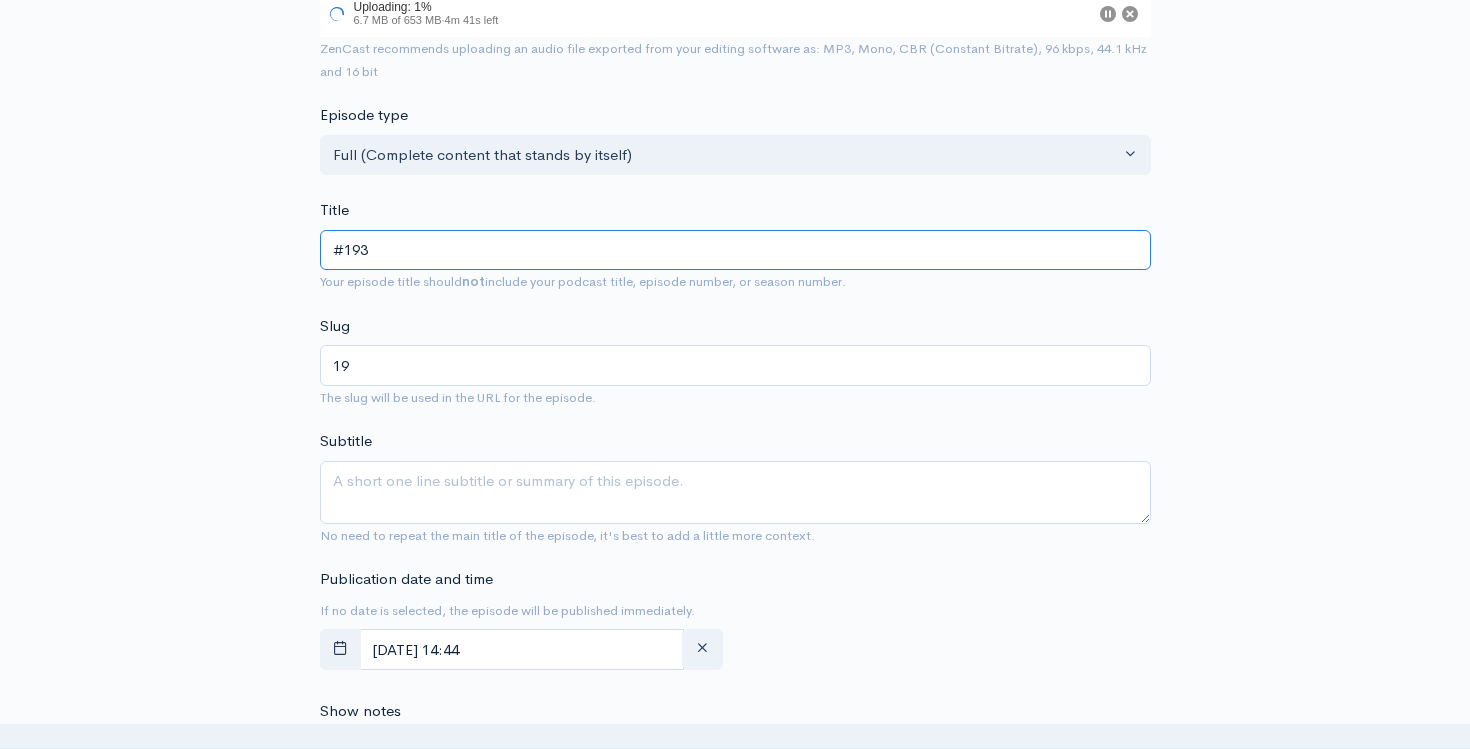 type on "193" 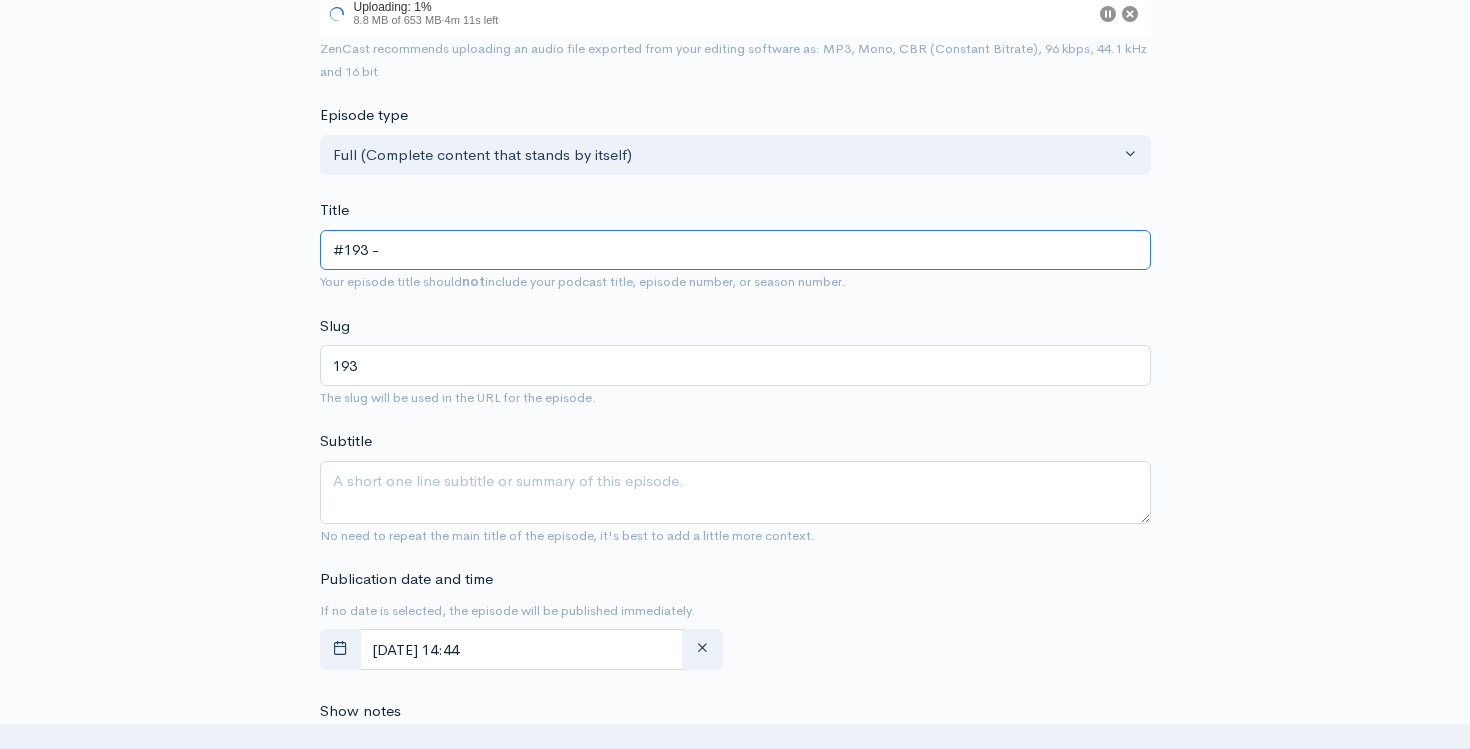 type on "#193 - D" 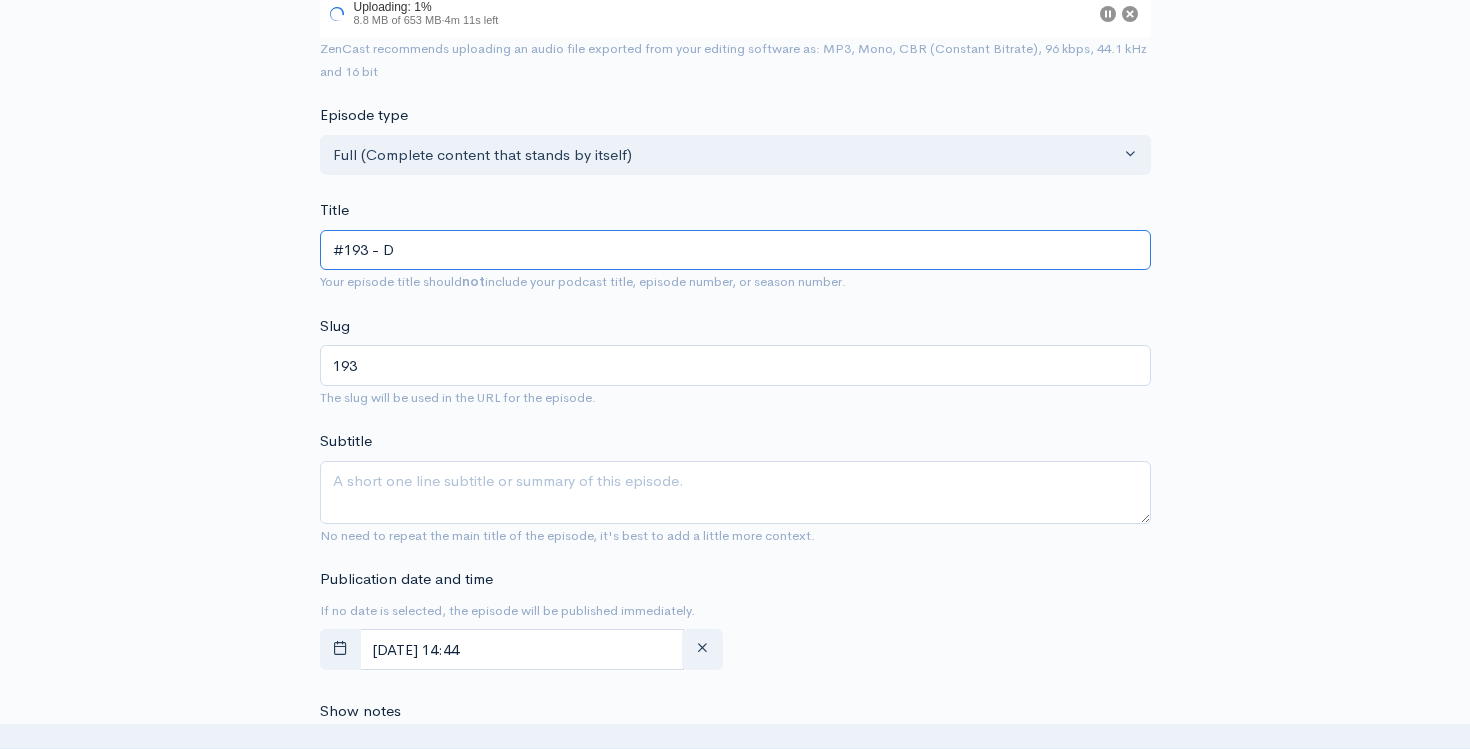 type on "193-d" 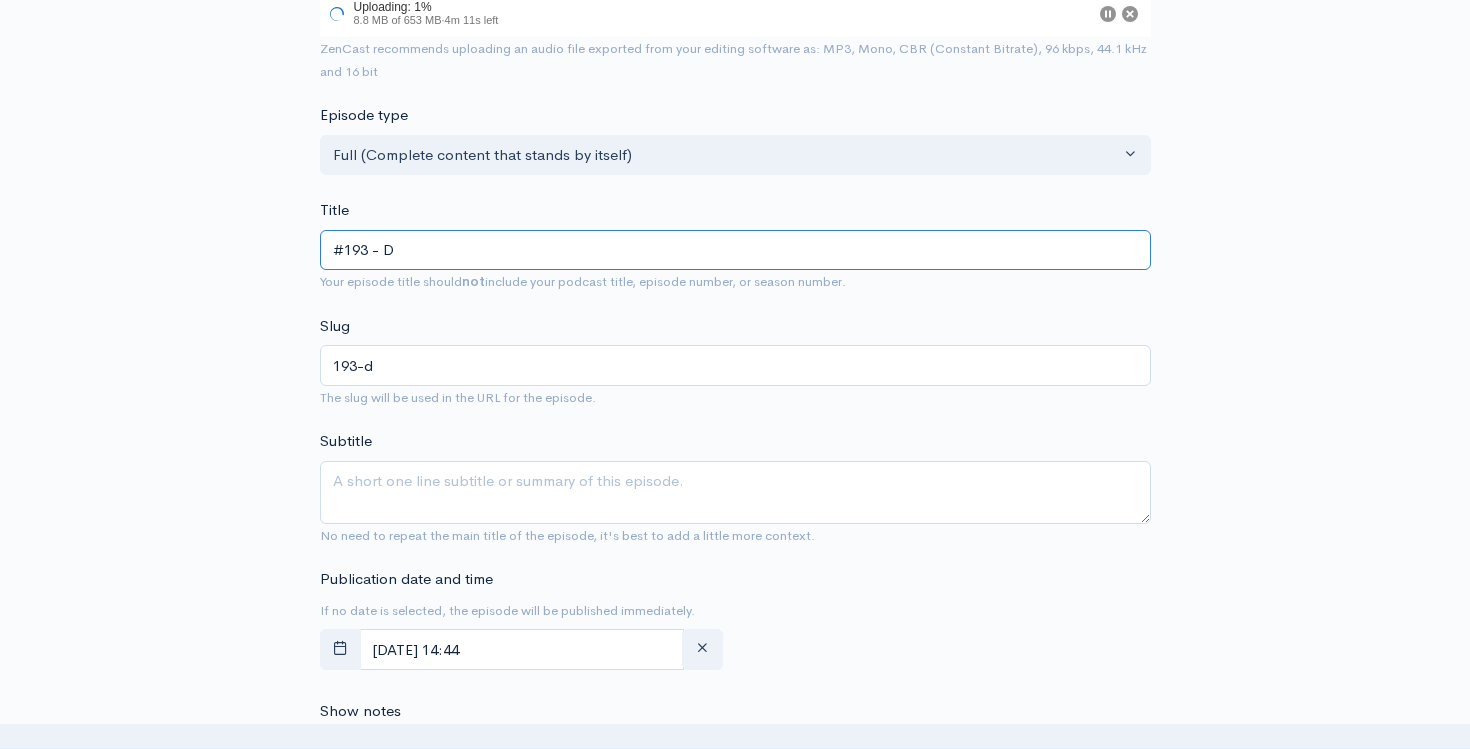 type on "#193 - Do" 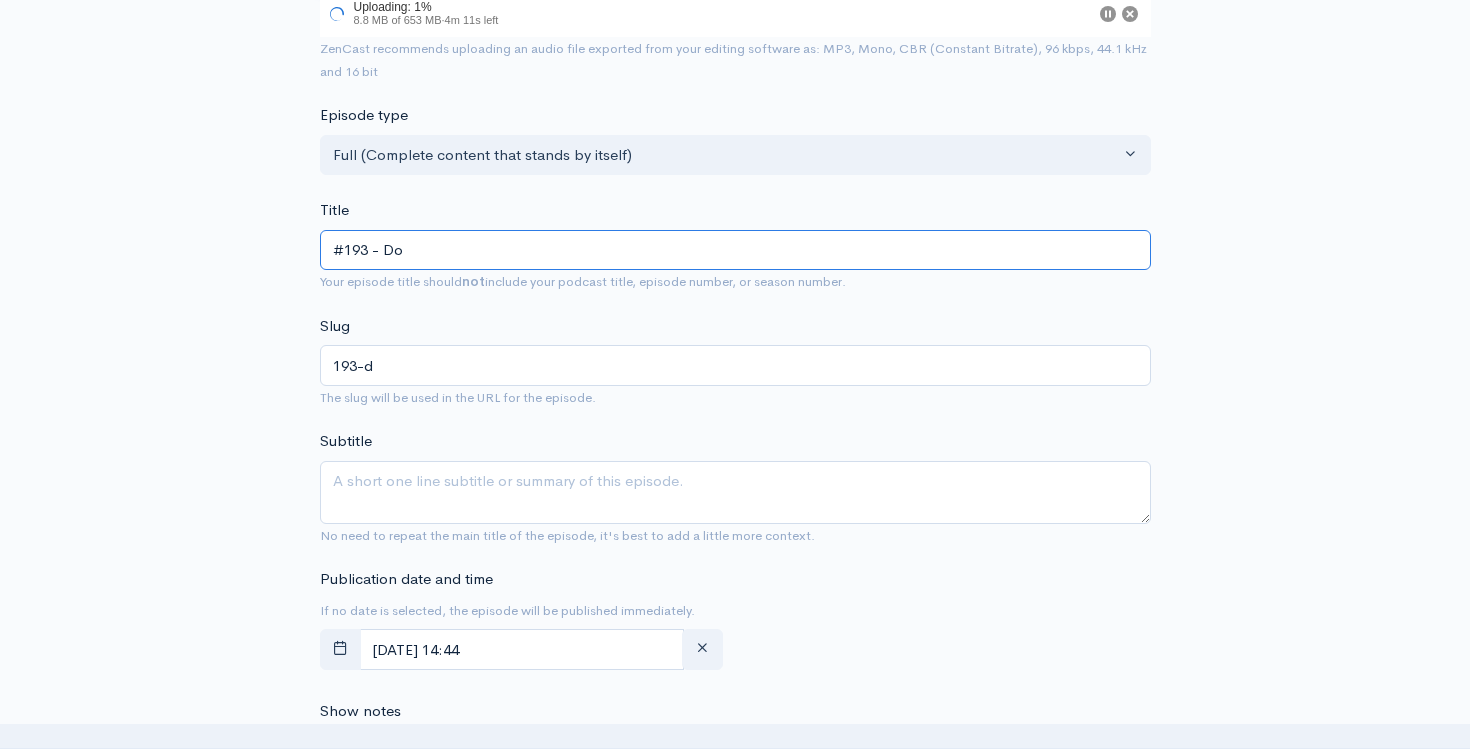 type on "193-do" 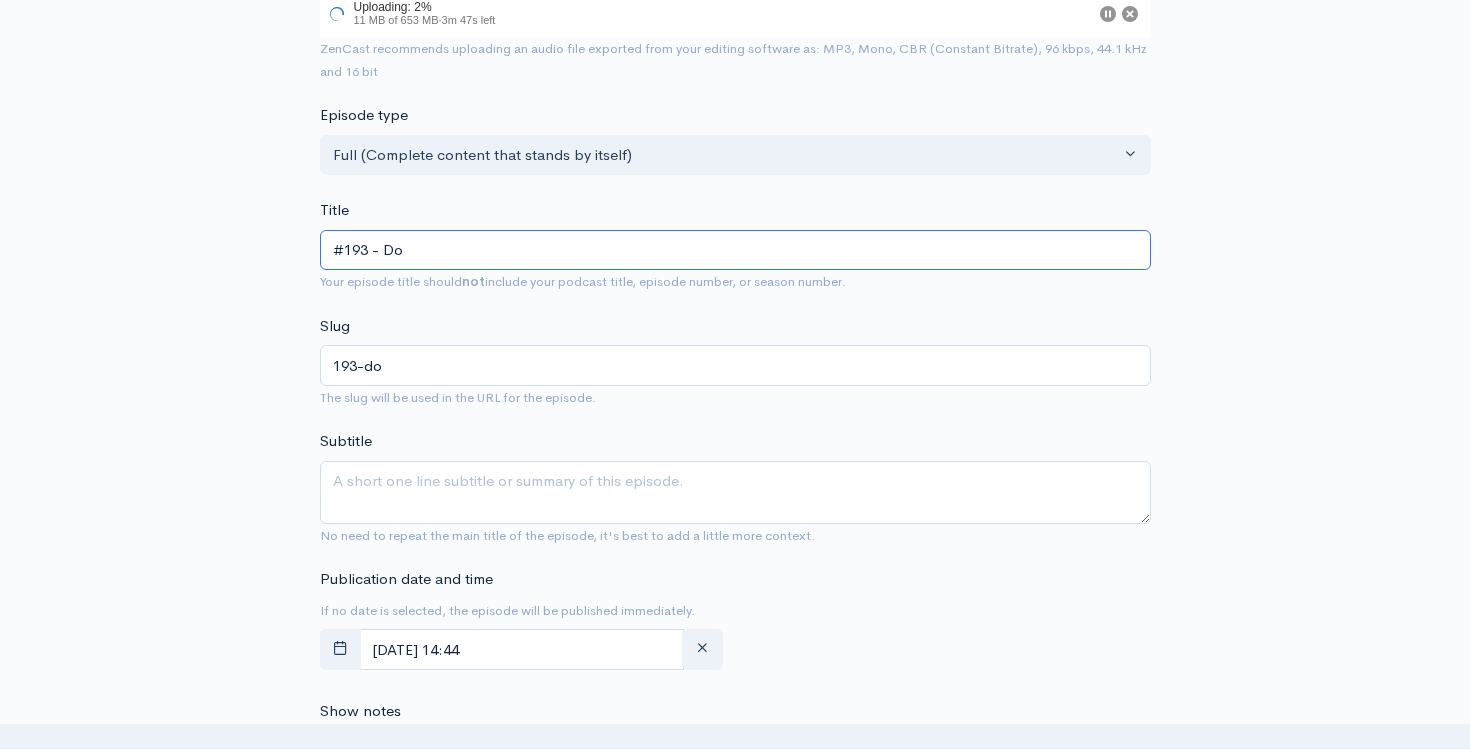 type on "#193 - Don" 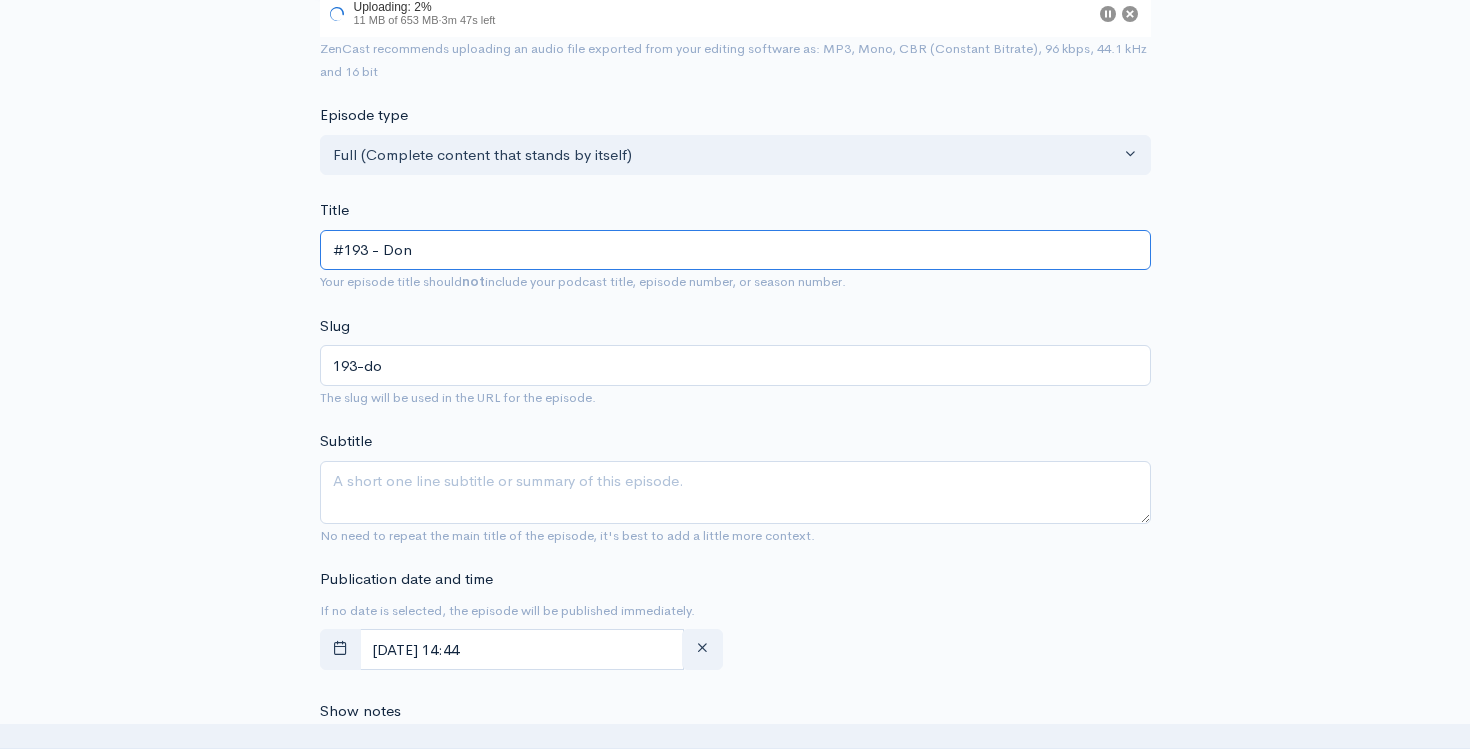 type on "193-don" 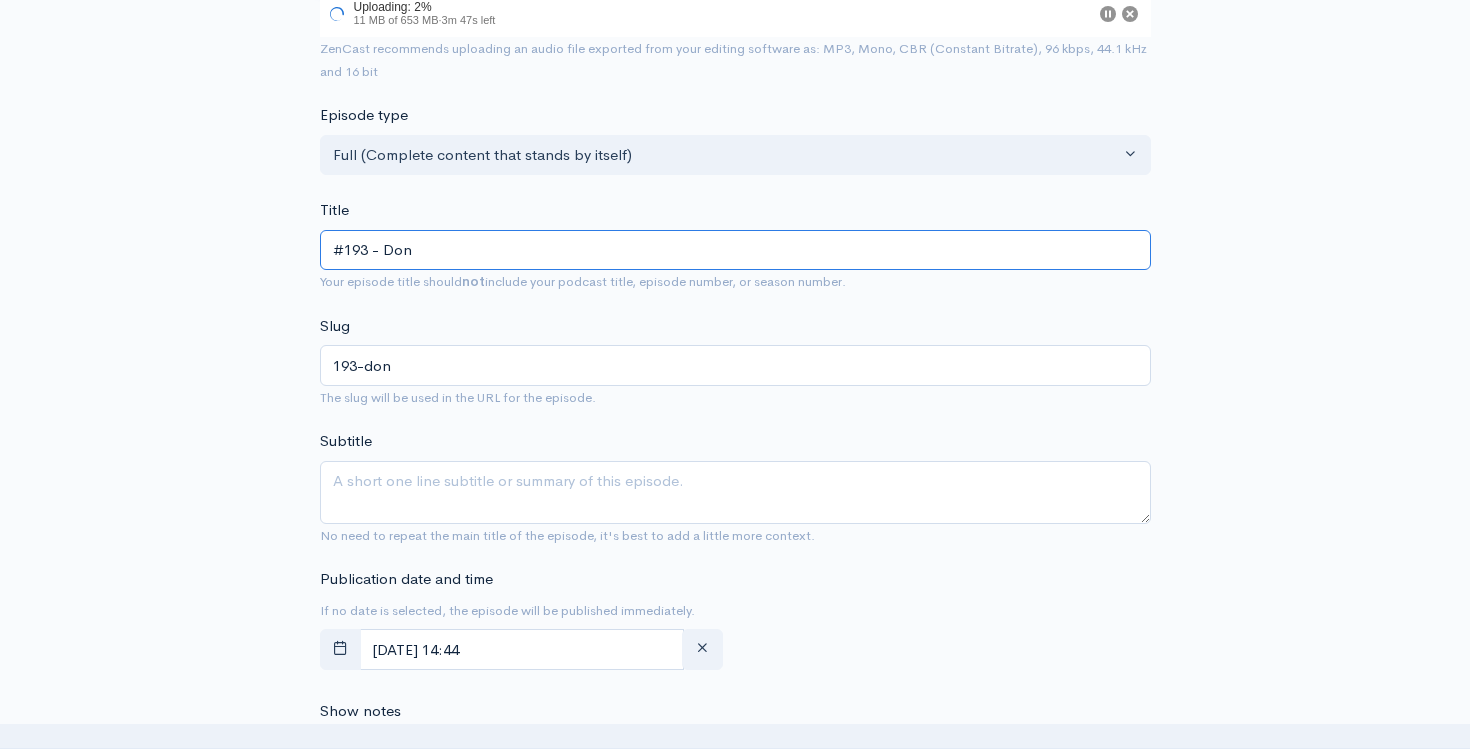 type on "#193 - [PERSON_NAME]" 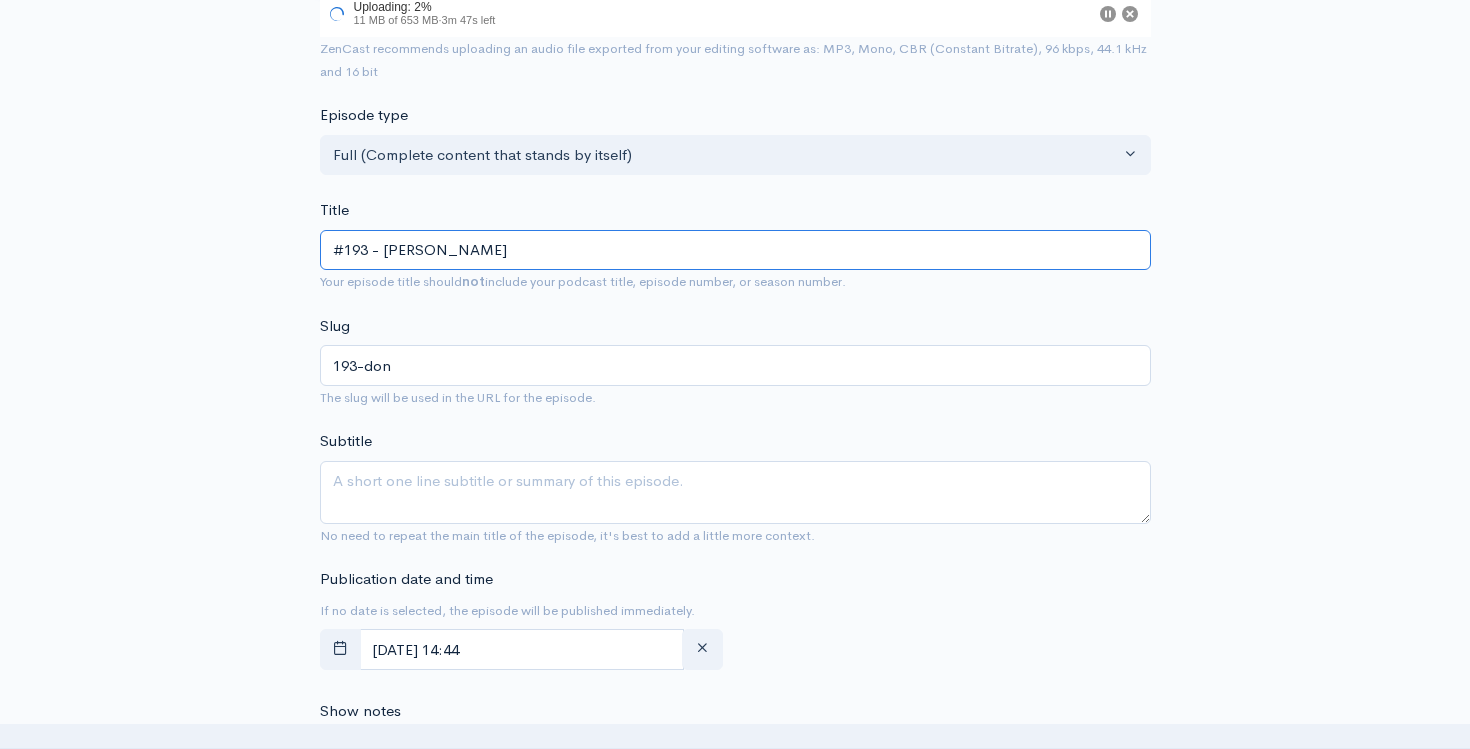 type on "193-[PERSON_NAME]" 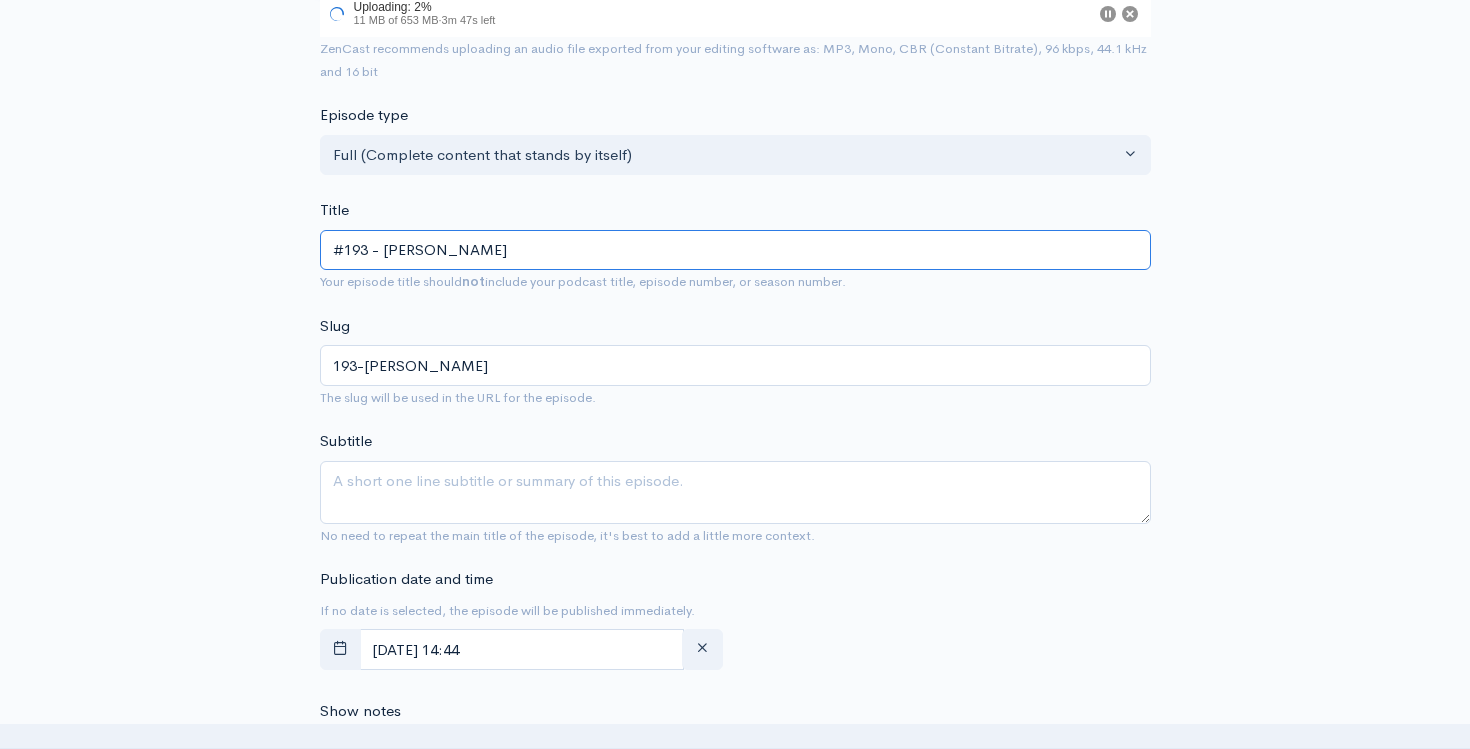 type on "#193 - [PERSON_NAME]" 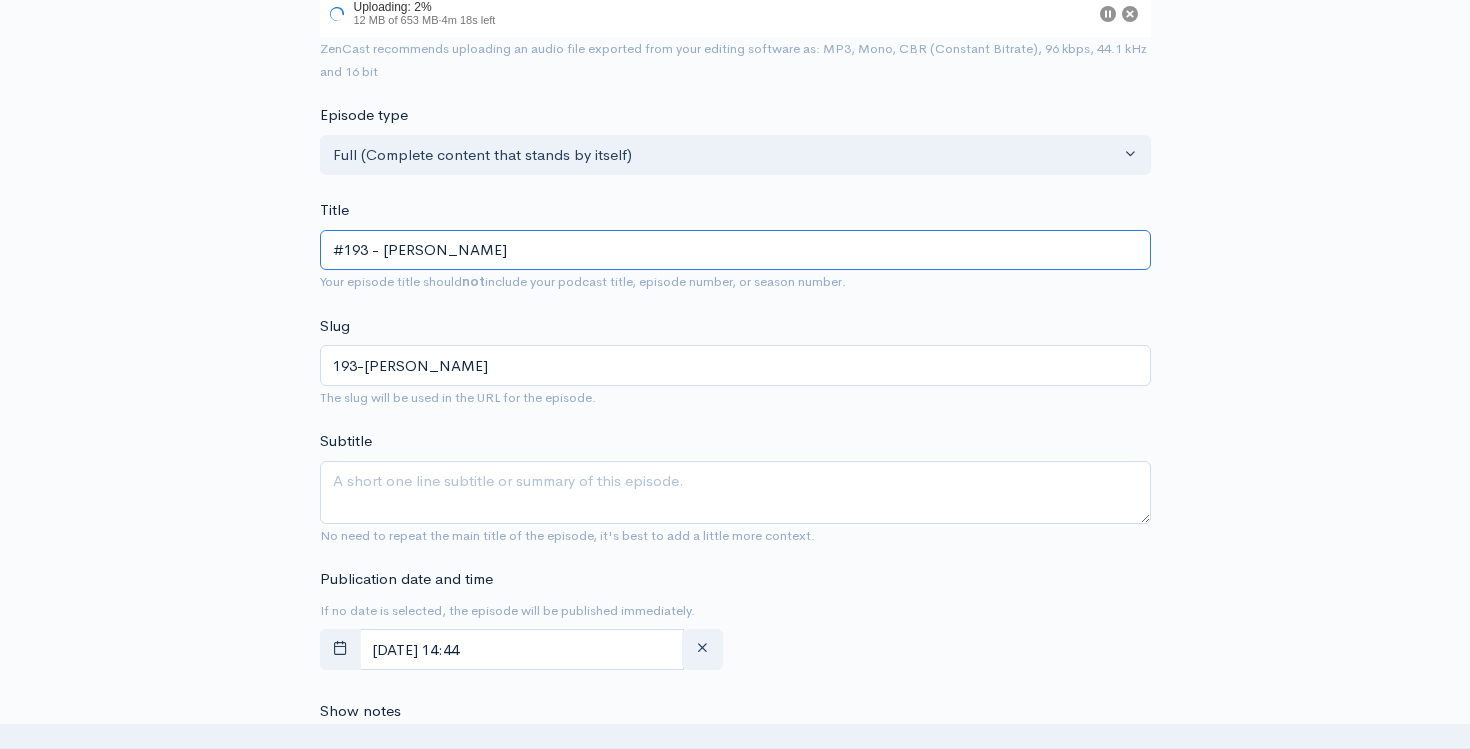 type on "#193 - [PERSON_NAME] D" 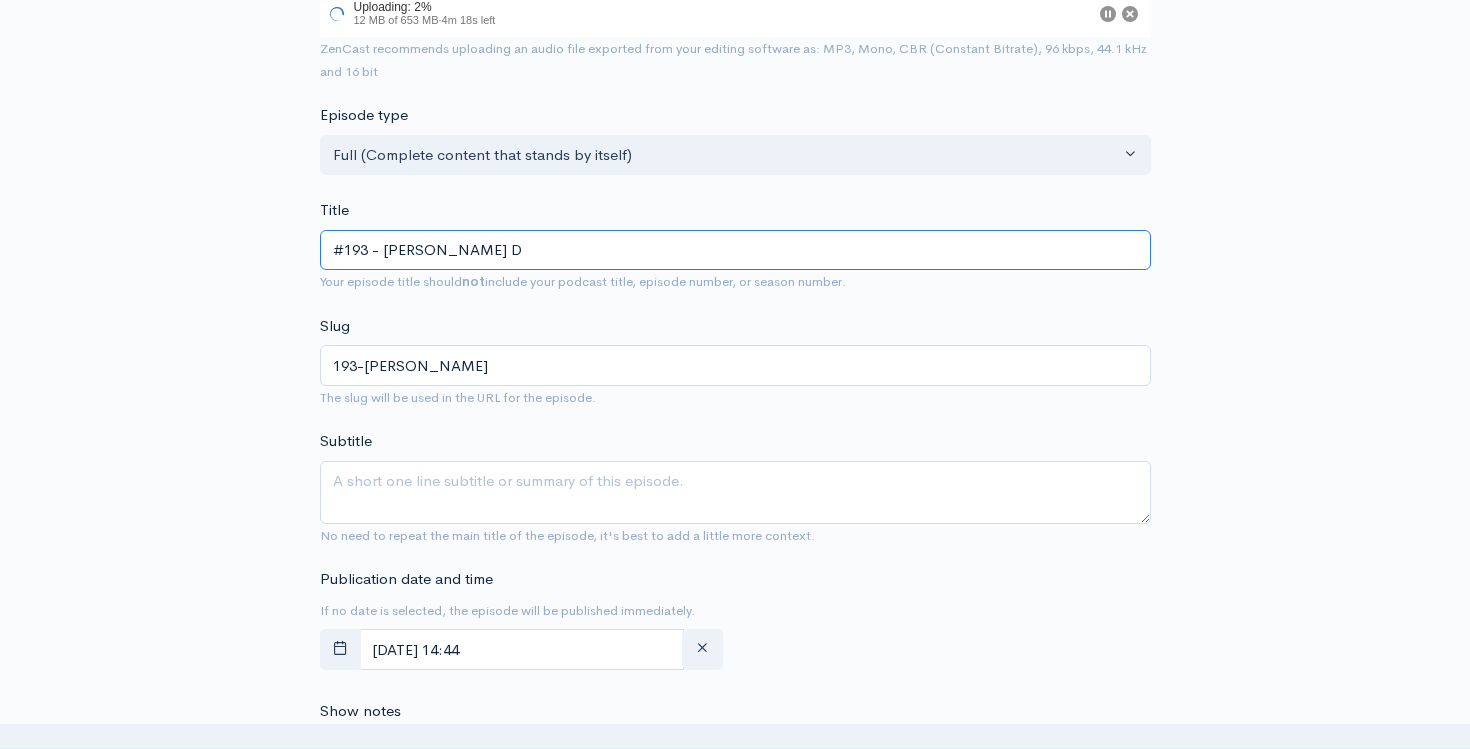 type on "193-[PERSON_NAME]-d" 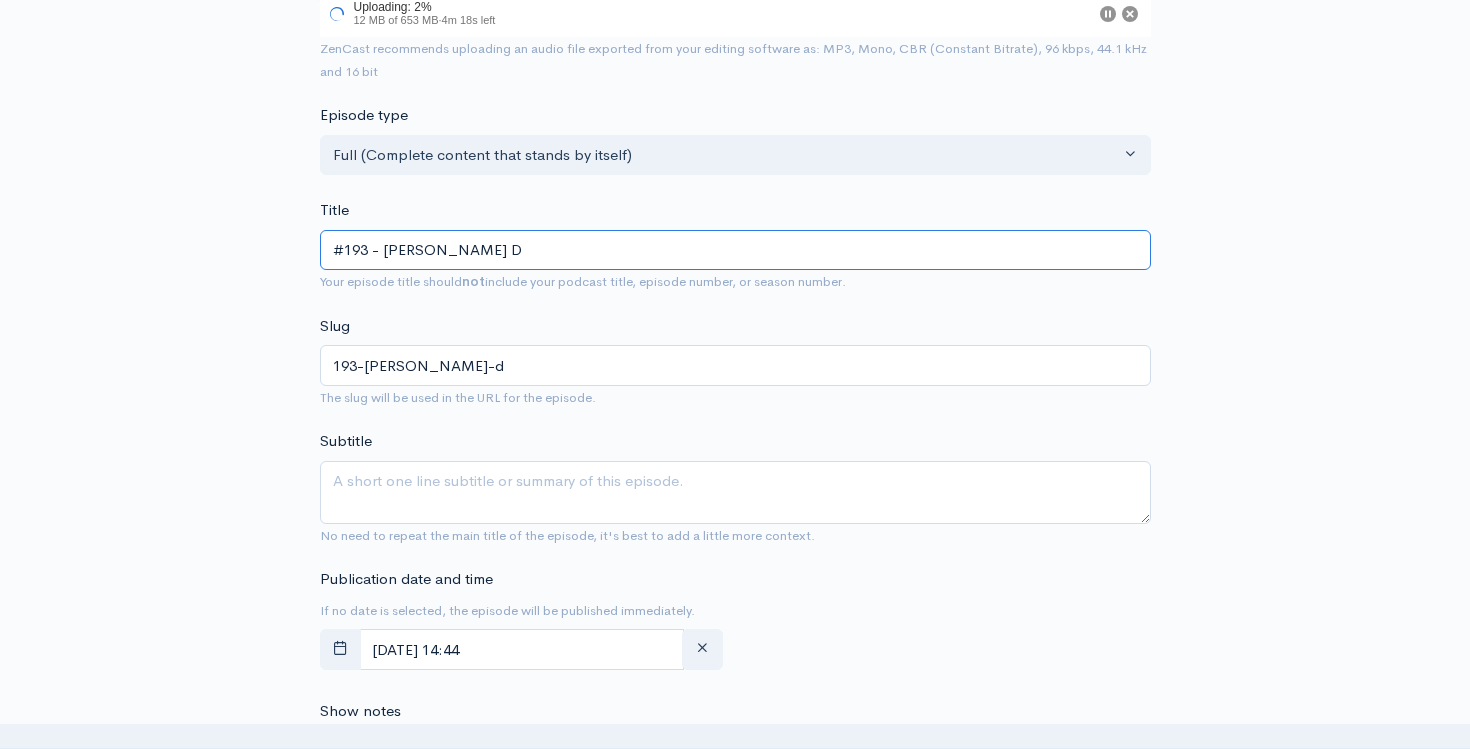 type on "#193 - [PERSON_NAME] Di" 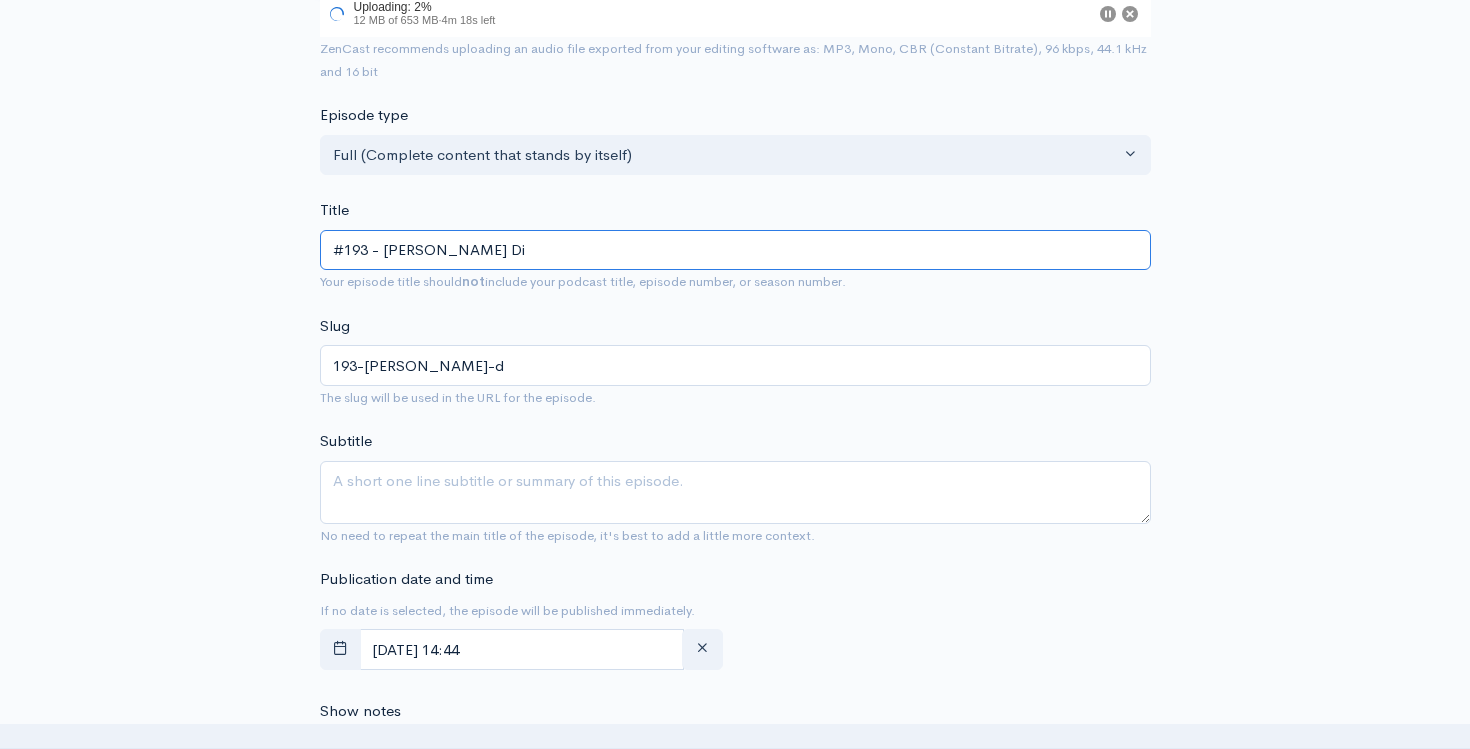type on "193-[PERSON_NAME]-di" 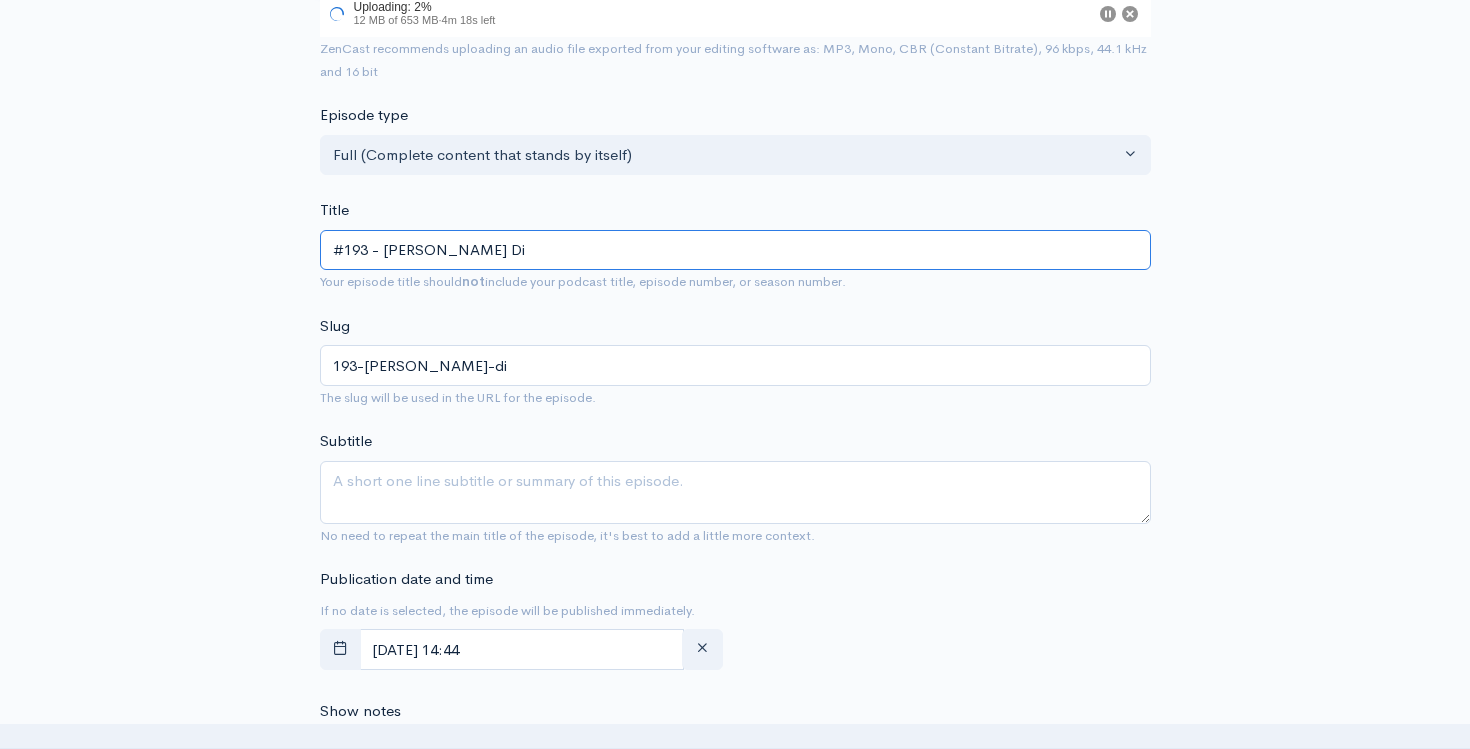 type on "#193 - [PERSON_NAME] Dis" 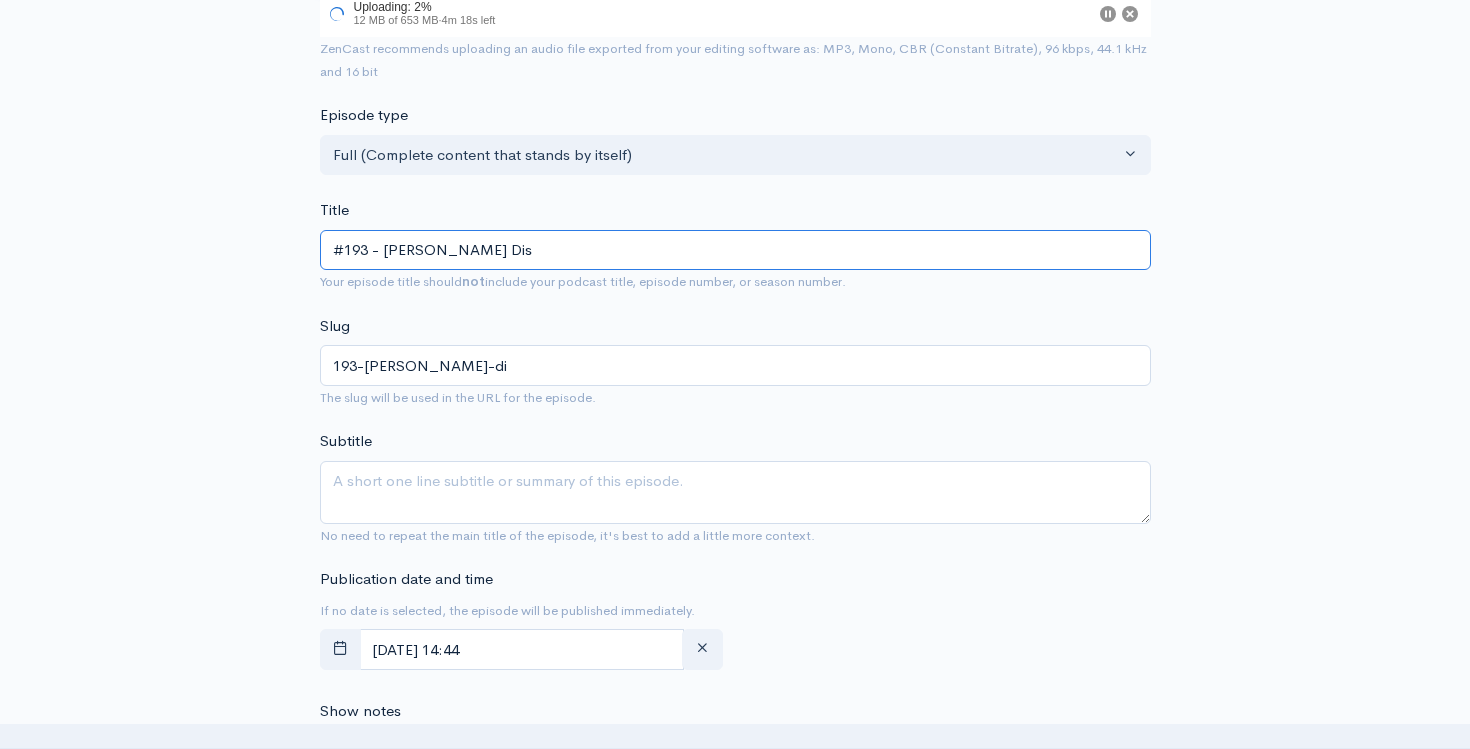 type on "193-[PERSON_NAME]-dis" 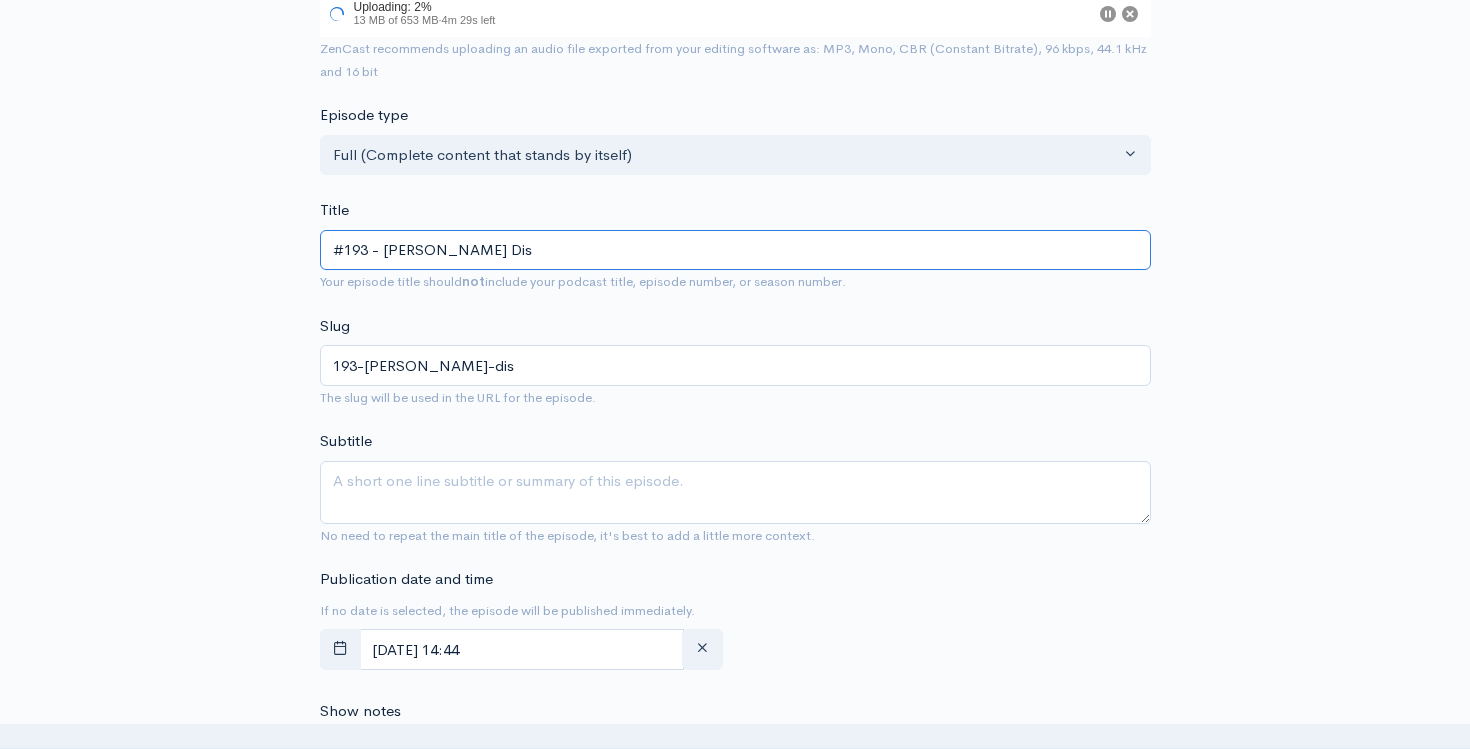 type on "#193 - [PERSON_NAME] Disb" 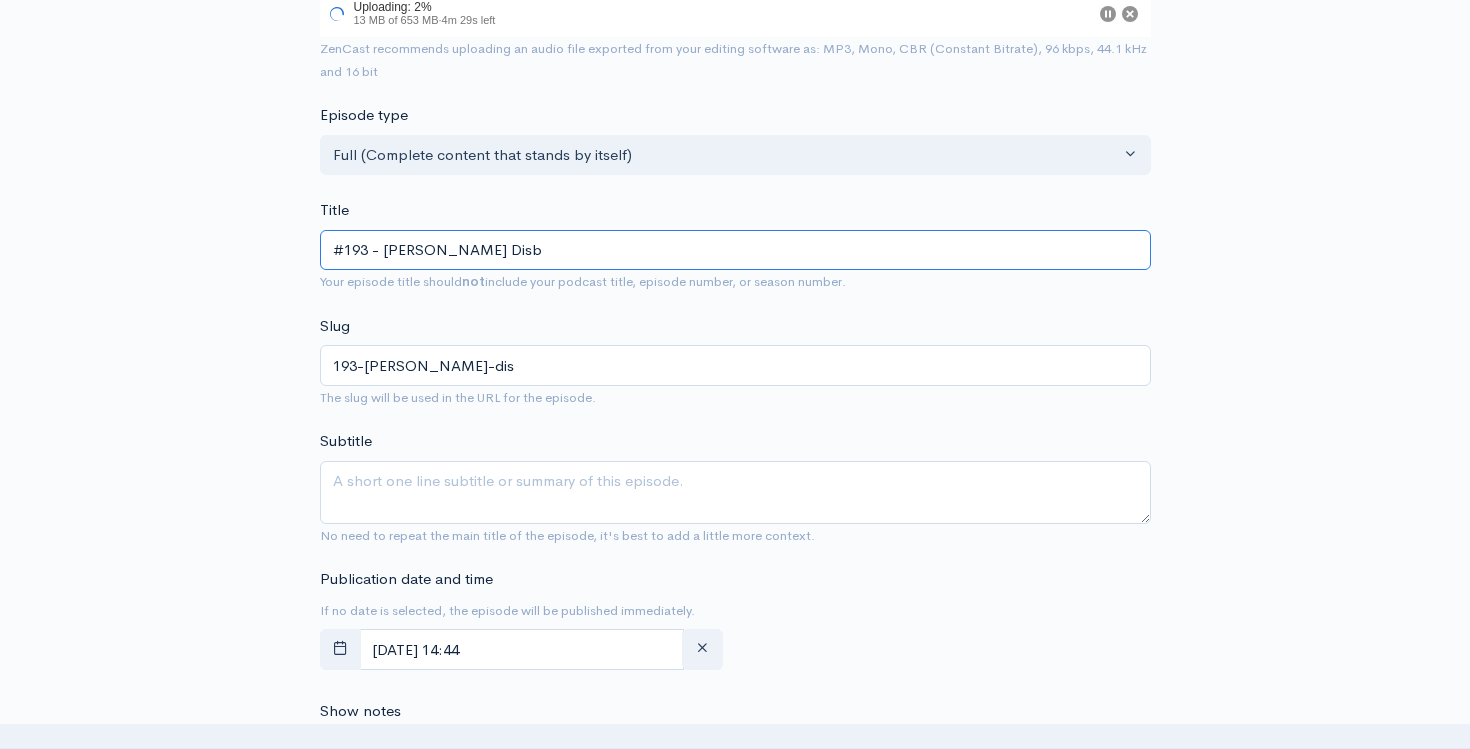 type on "193-[PERSON_NAME]-disb" 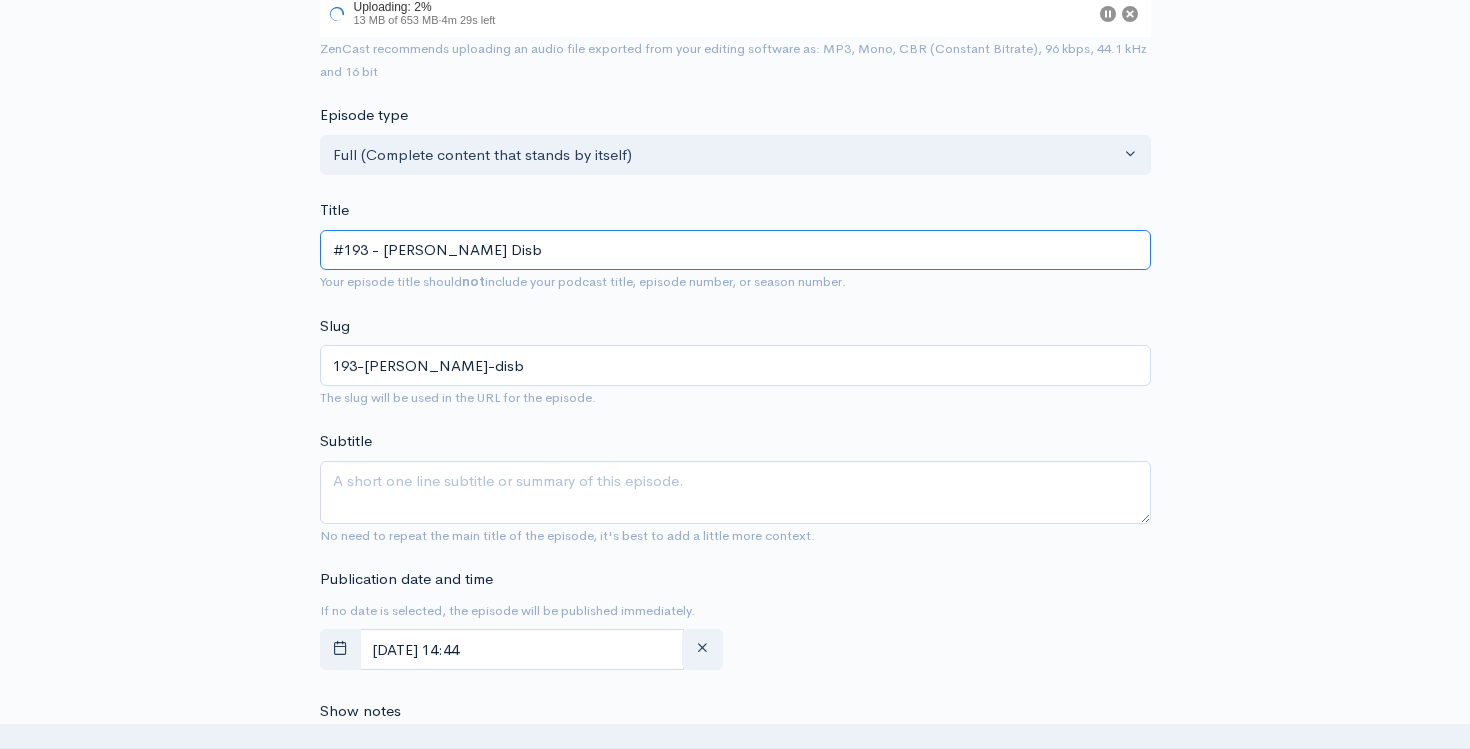type on "#193 - [PERSON_NAME] Disbr" 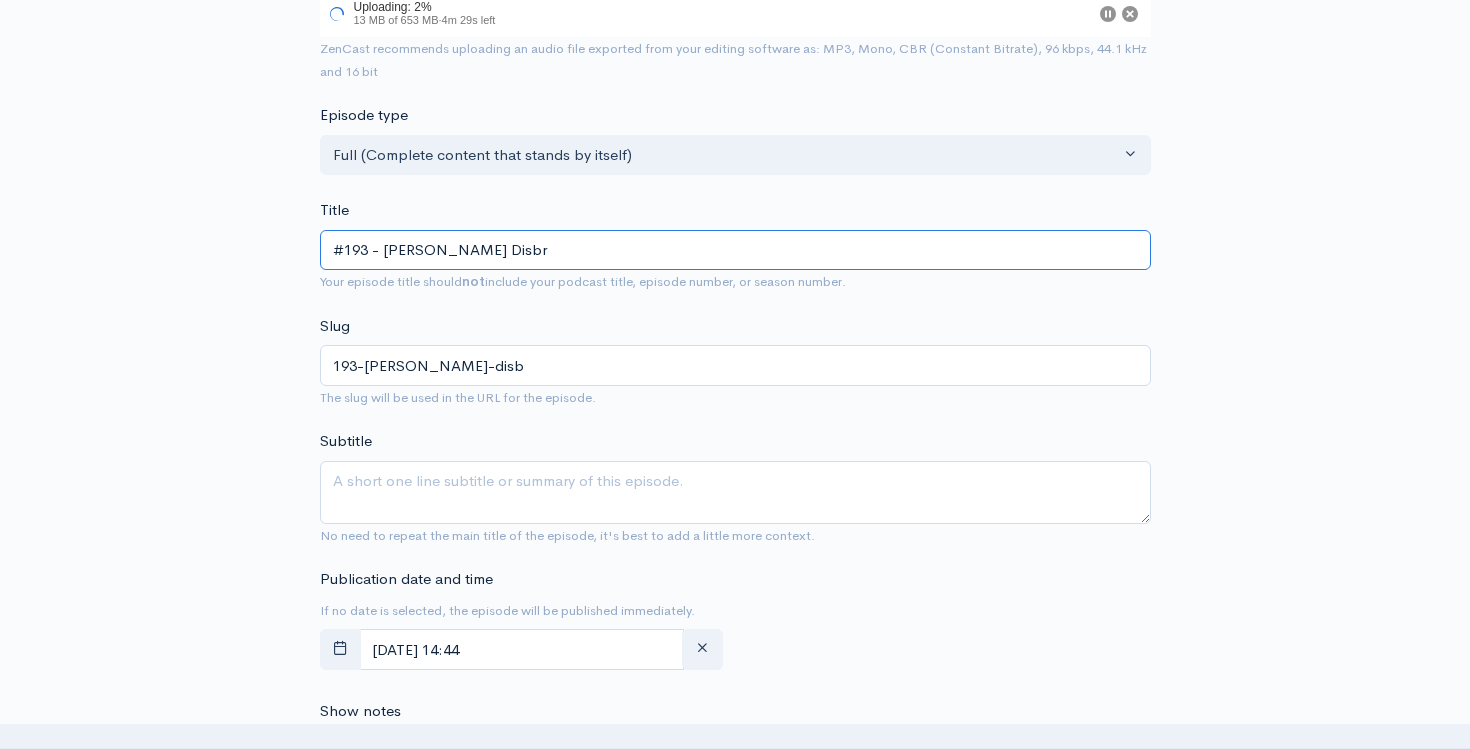 type on "193-[PERSON_NAME]-disbr" 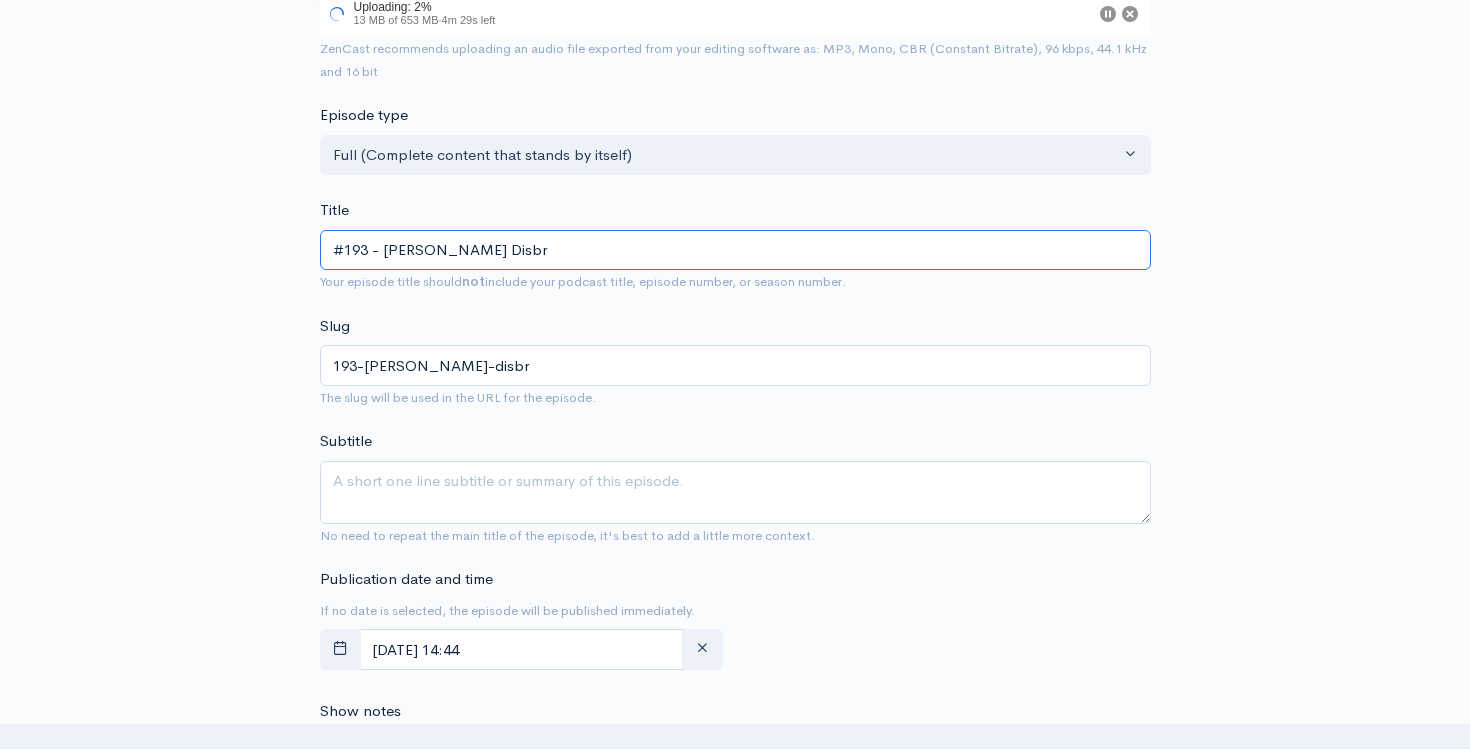 type on "#193 - [PERSON_NAME]" 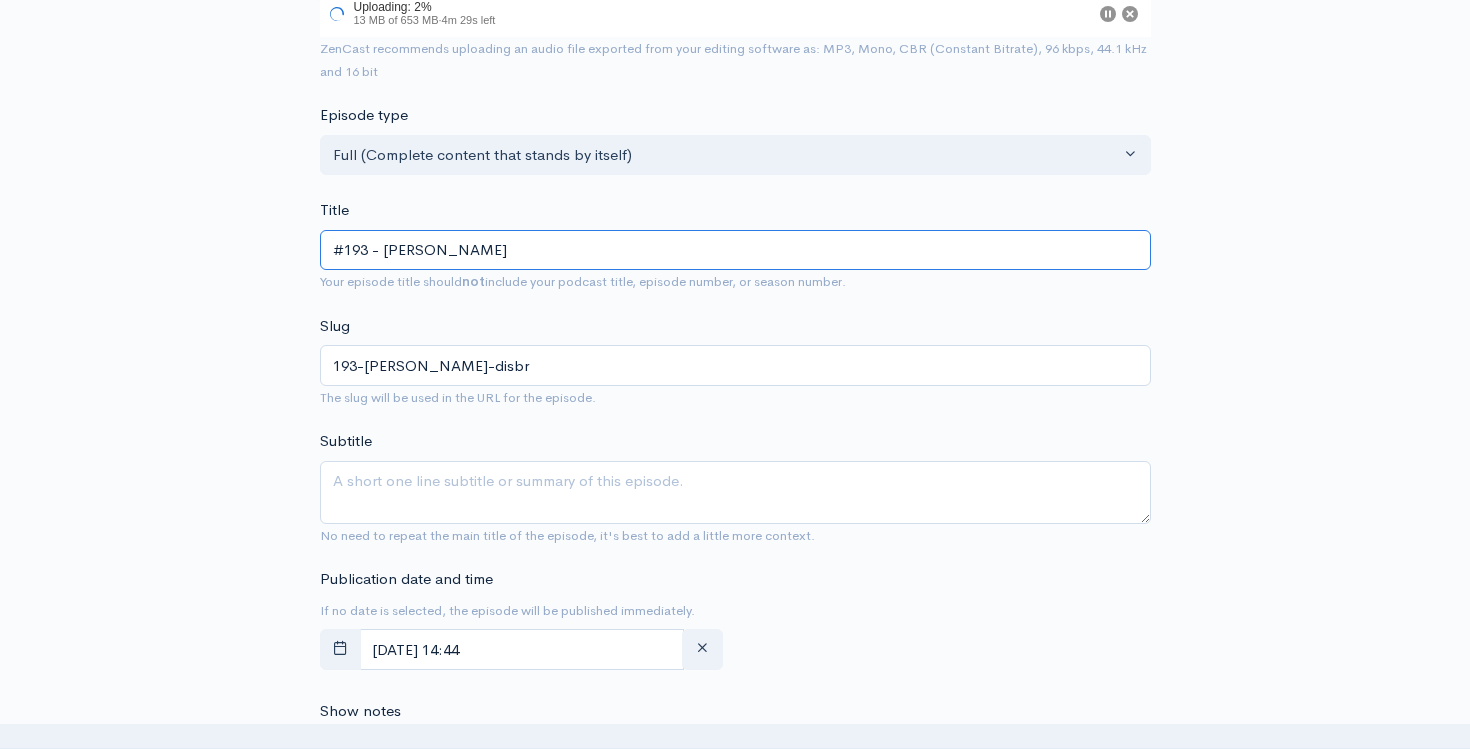 type on "193-[PERSON_NAME]" 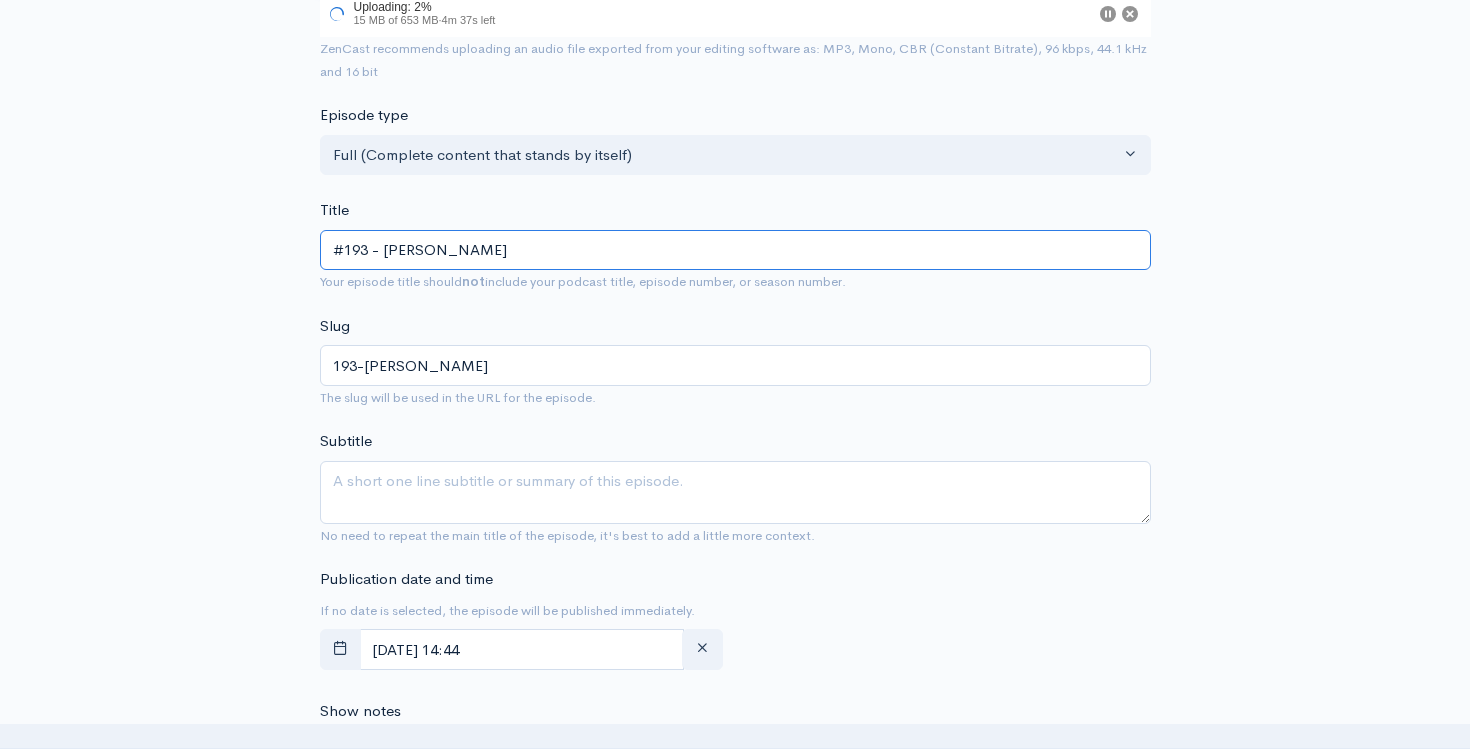 type on "#193 - [PERSON_NAME]" 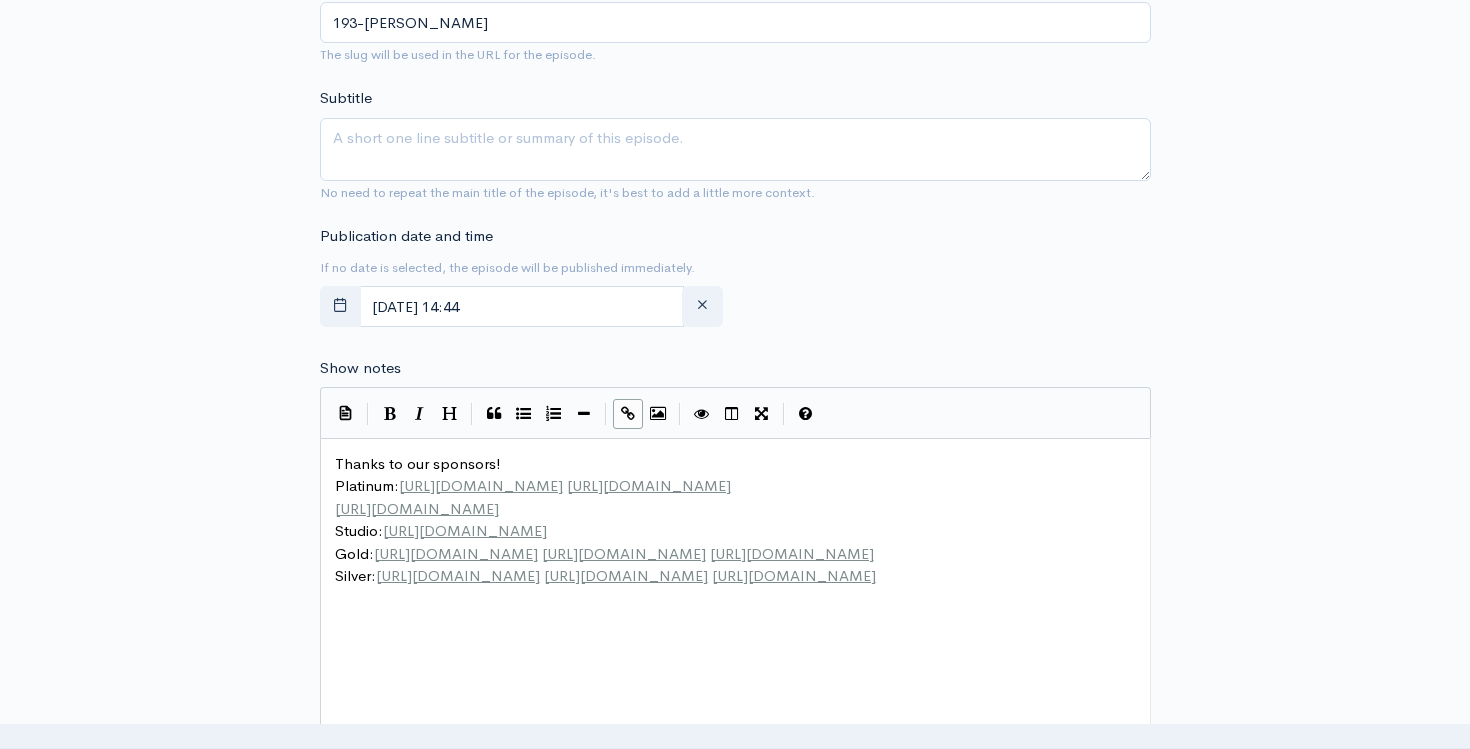scroll, scrollTop: 693, scrollLeft: 0, axis: vertical 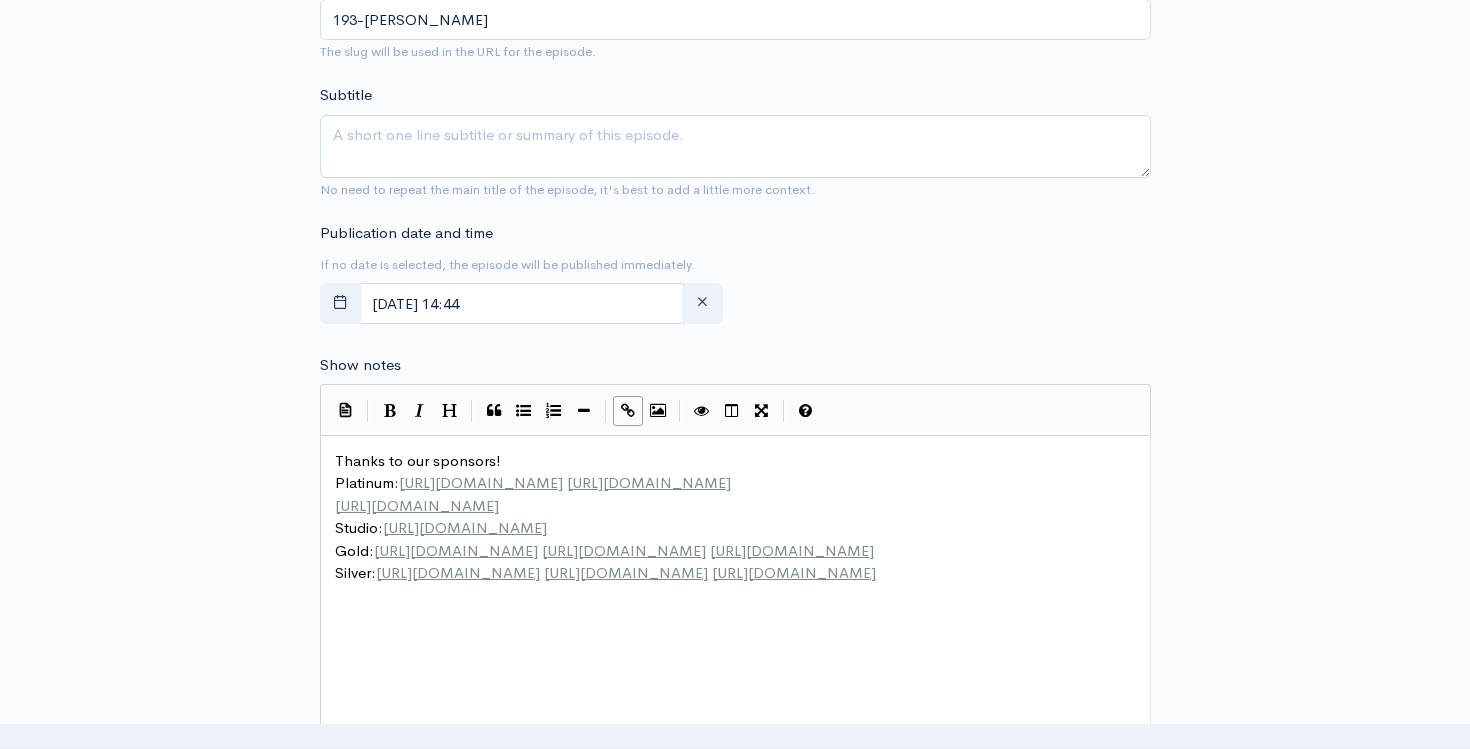 click on "Thanks to our sponsors!" at bounding box center [418, 460] 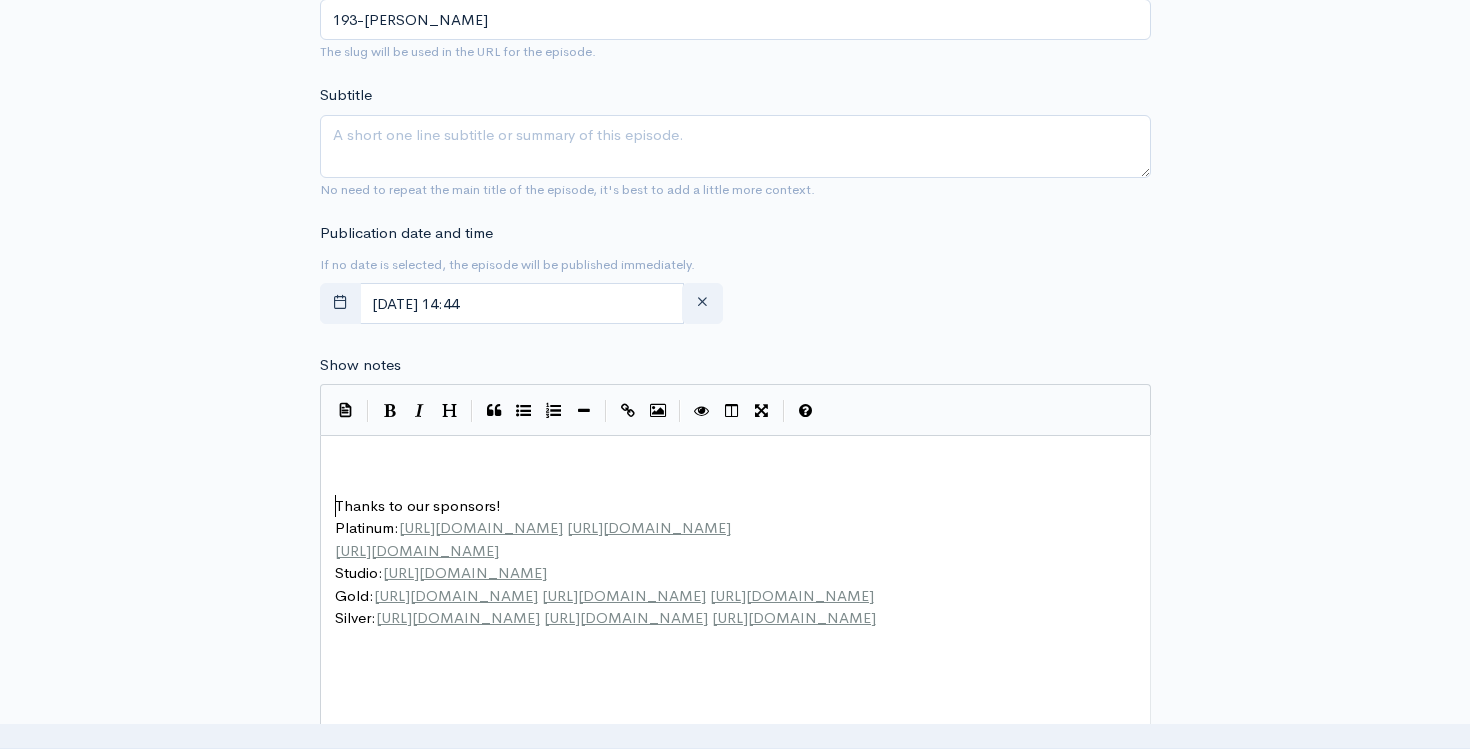 click on "​" at bounding box center [735, 461] 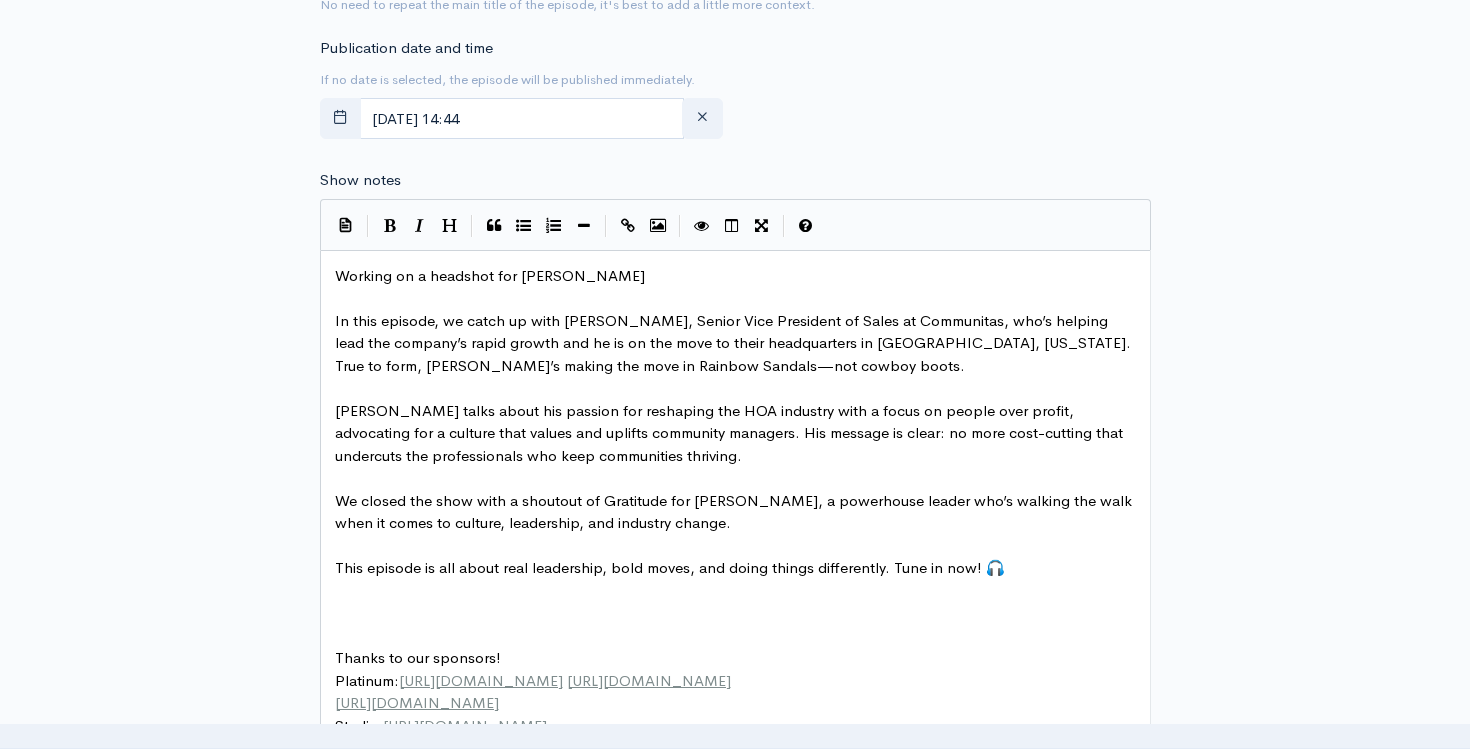 scroll, scrollTop: 892, scrollLeft: 0, axis: vertical 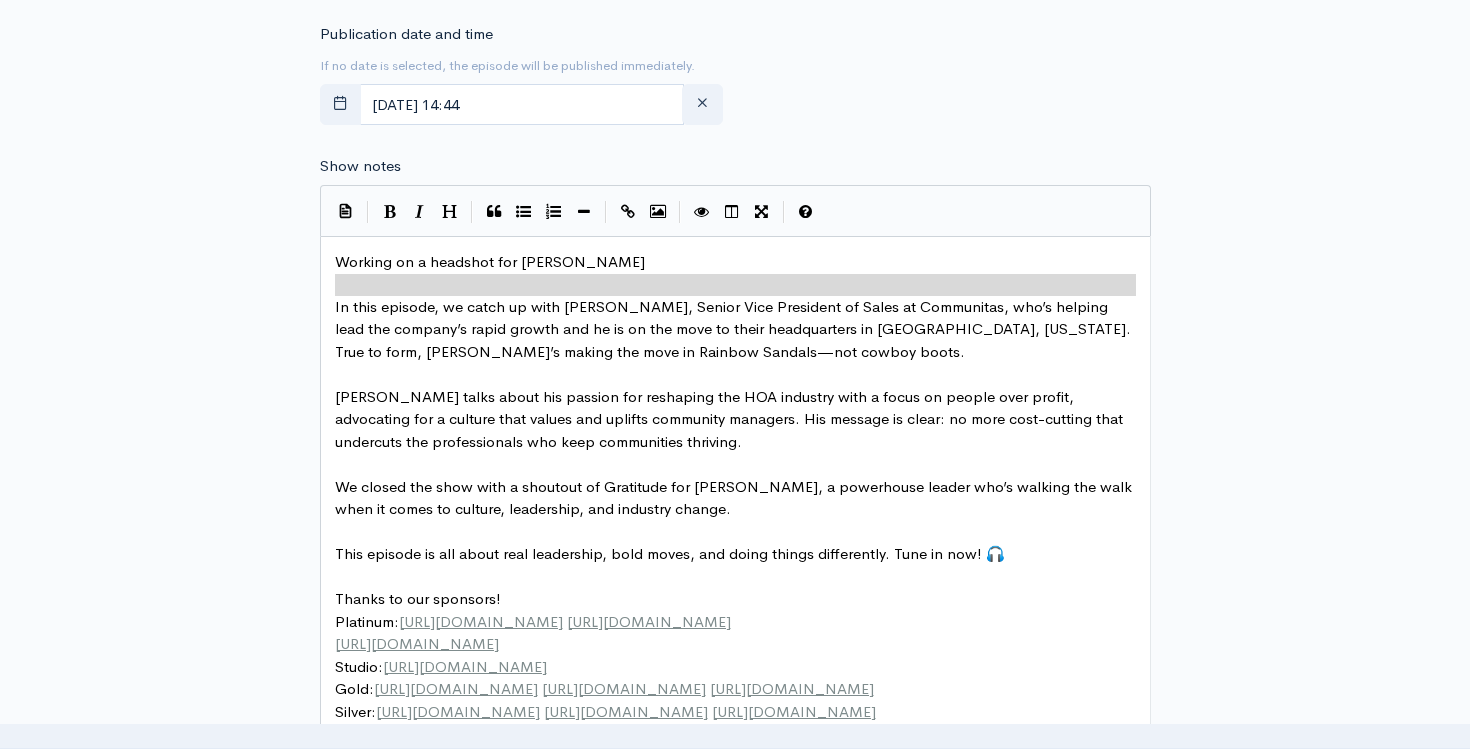 type on "Working on a headshot for [PERSON_NAME]" 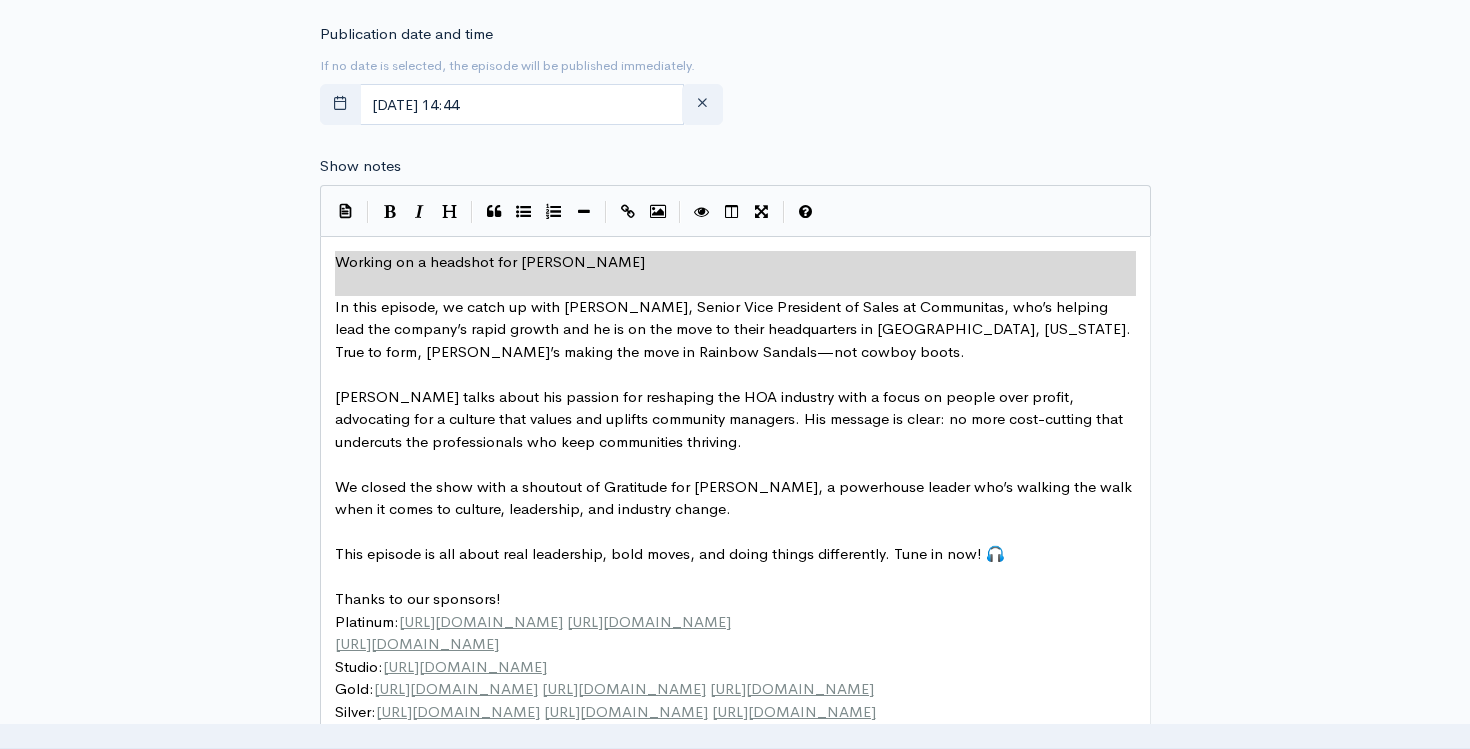 drag, startPoint x: 335, startPoint y: 304, endPoint x: 332, endPoint y: 272, distance: 32.140316 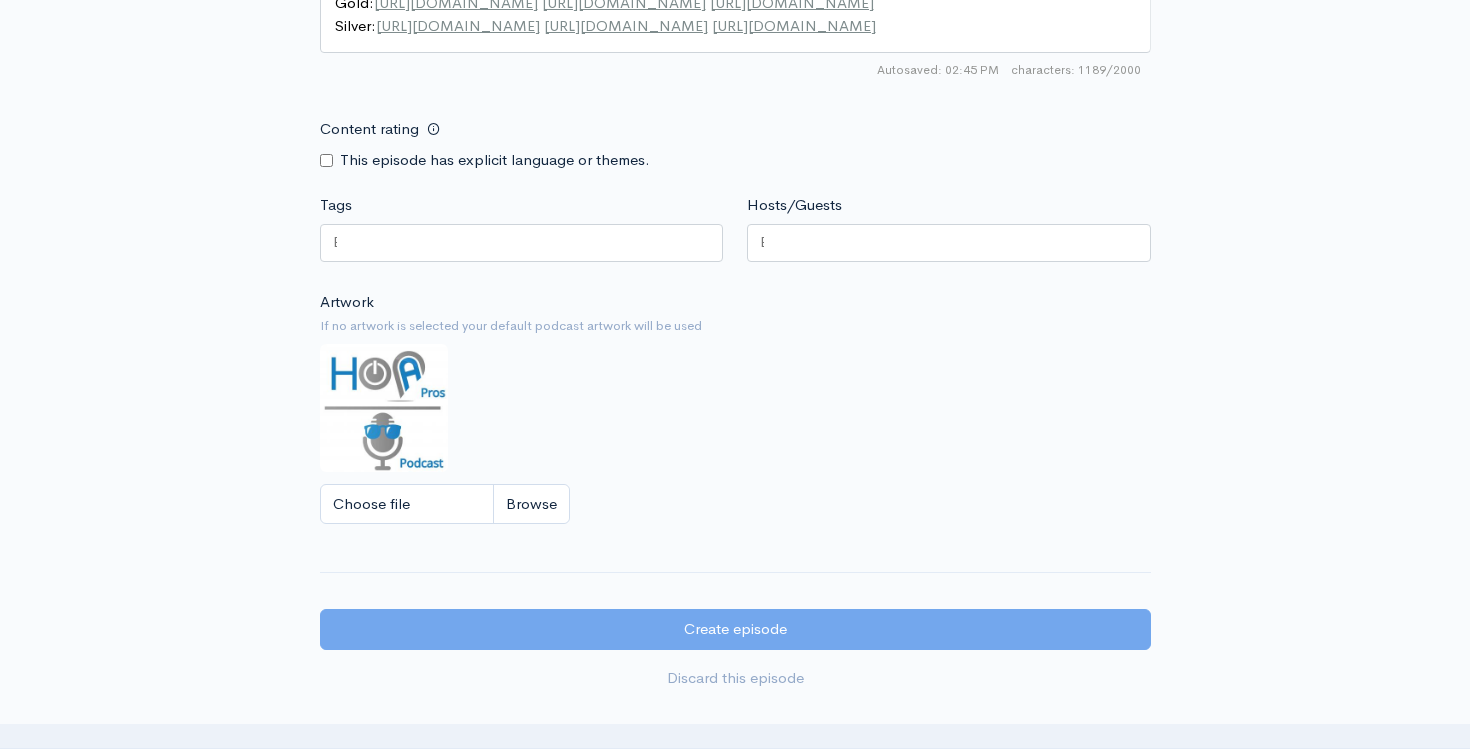 scroll, scrollTop: 1542, scrollLeft: 0, axis: vertical 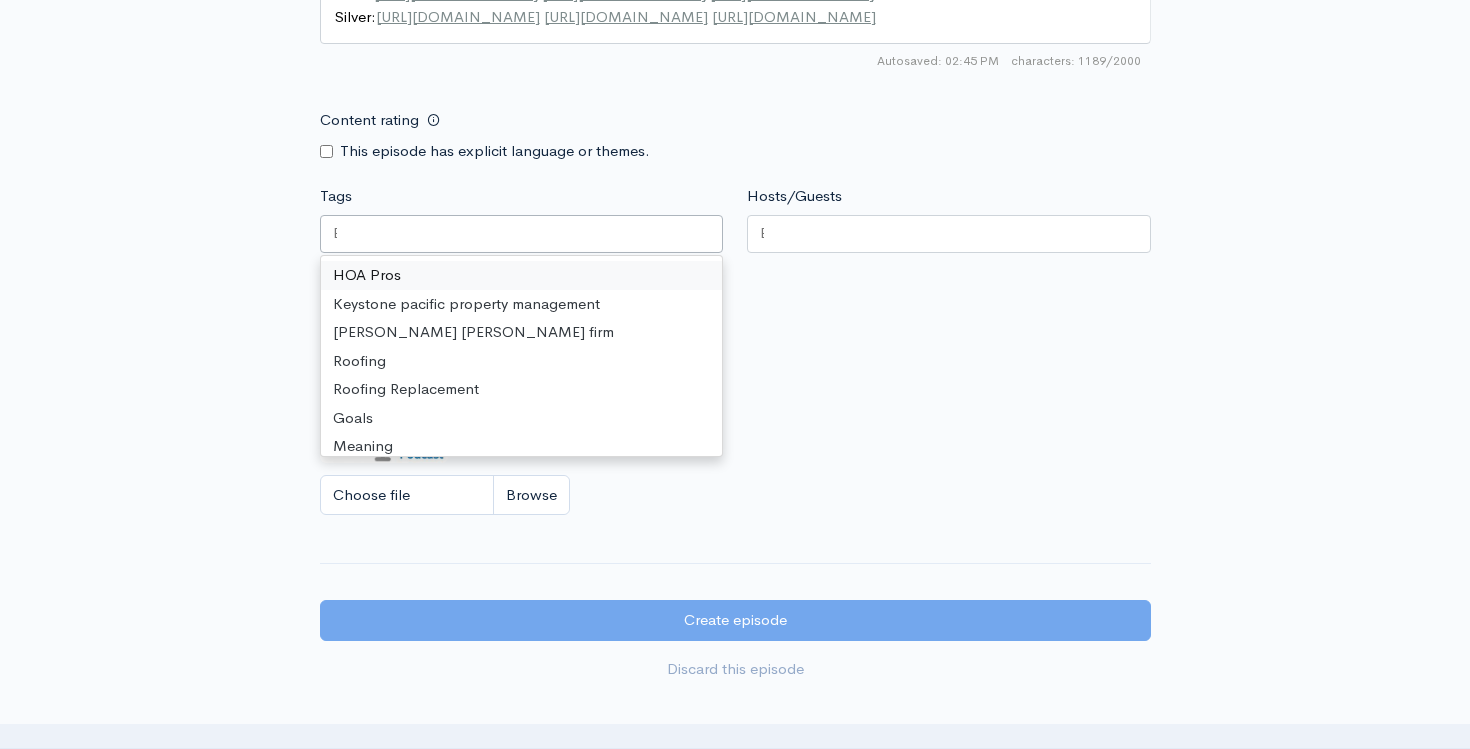 click at bounding box center (522, 234) 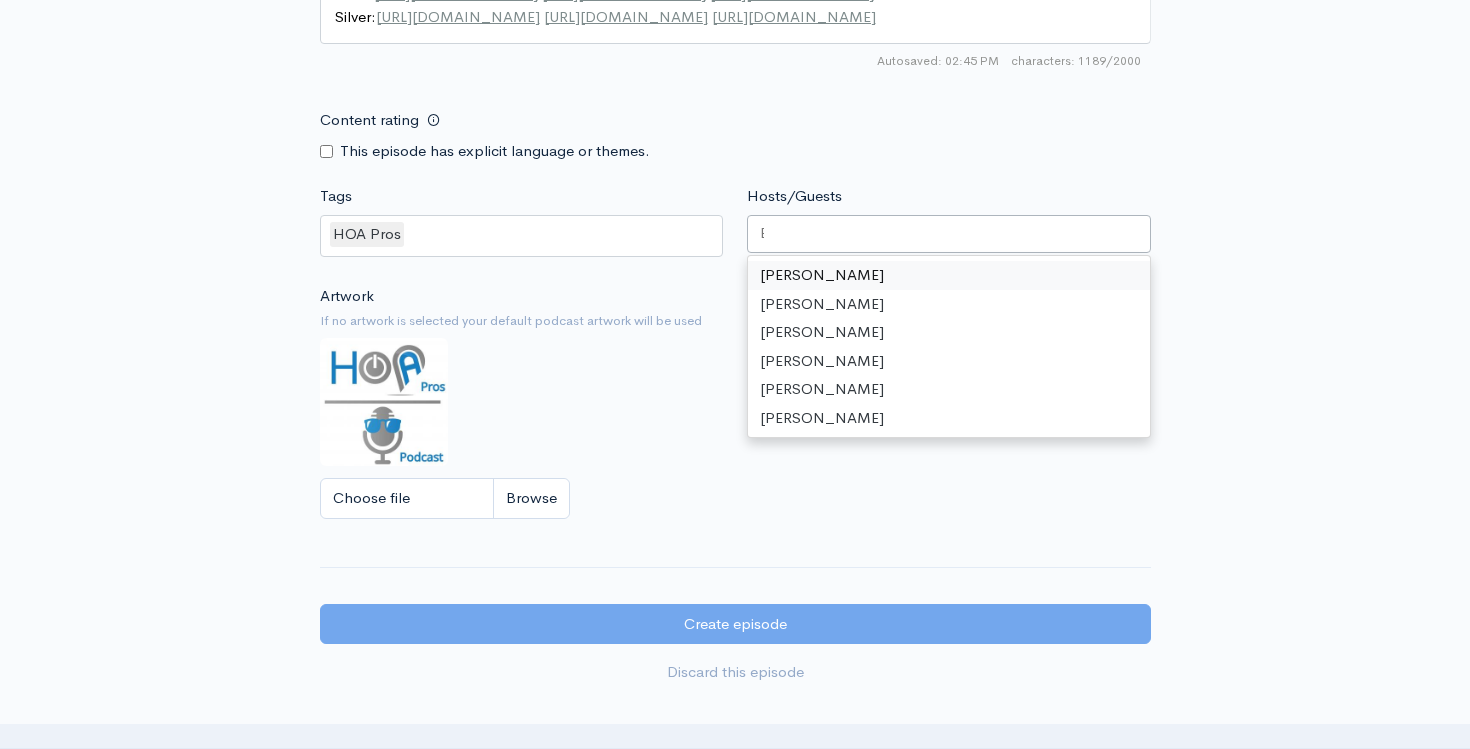 click at bounding box center (949, 234) 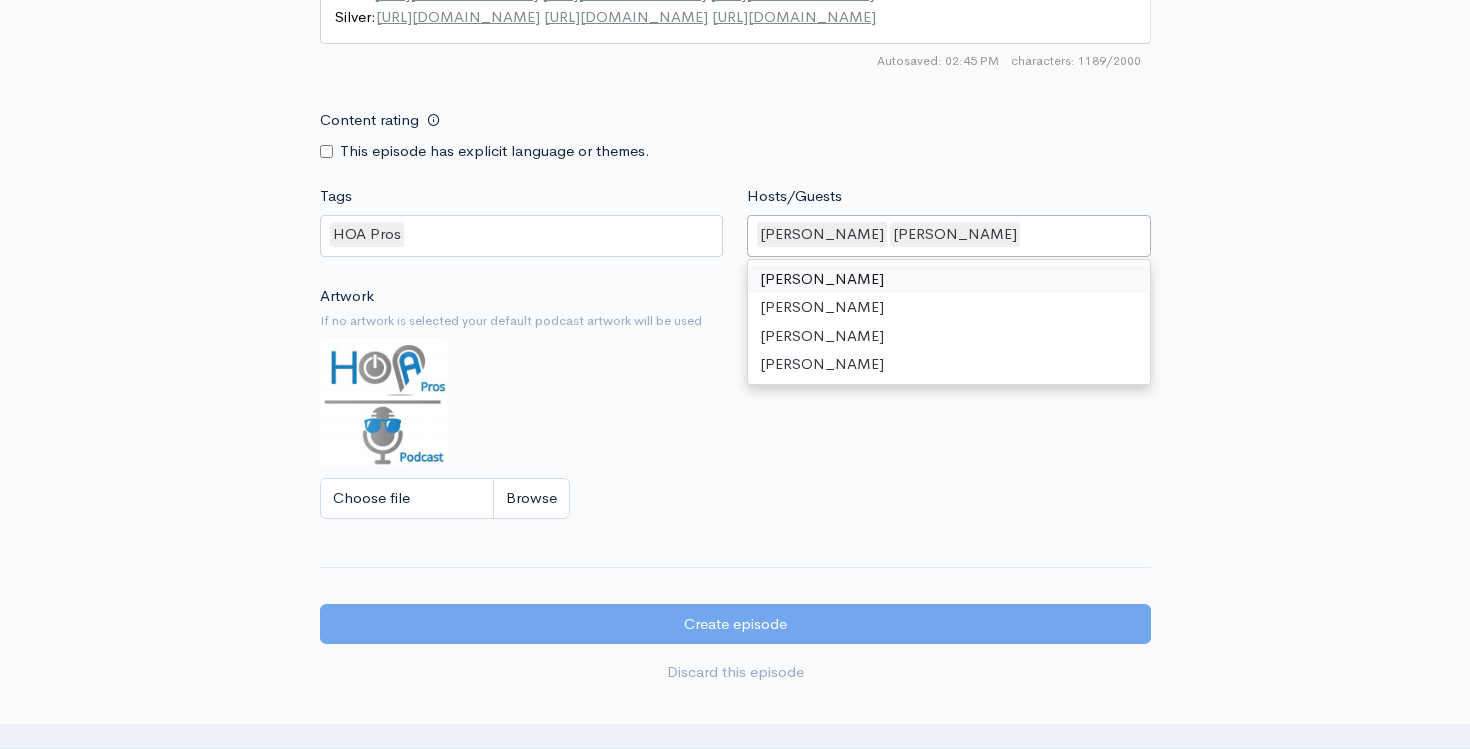 click on "Audio file                       44   Uploading: 44% 287 MB of 653 MB  ·  1m 20s left   ZenCast recommends uploading an audio file exported from your editing
software as: MP3, Mono, CBR (Constant Bitrate), 96 kbps, 44.1 kHz and 16 bit   Episode type   Full (Complete content that stands by itself) Trailer (a short, promotional piece of content that represents a preview for a show) Bonus (extra content for a show (for example, behind the scenes information or interviews with the cast) Full (Complete content that stands by itself)     Title   #193 - [PERSON_NAME]   Your episode title should  not  include your podcast
title, episode number, or season number.   Slug   193-[PERSON_NAME]   The slug will be used in the URL for the episode.     Subtitle     No need to repeat the main title of the episode, it's best to add a little more context.   Publication date and time   If no date is selected, the episode will be published immediately.     [DATE] 14:44       Show notes   | | | | | x   ​" at bounding box center (735, -306) 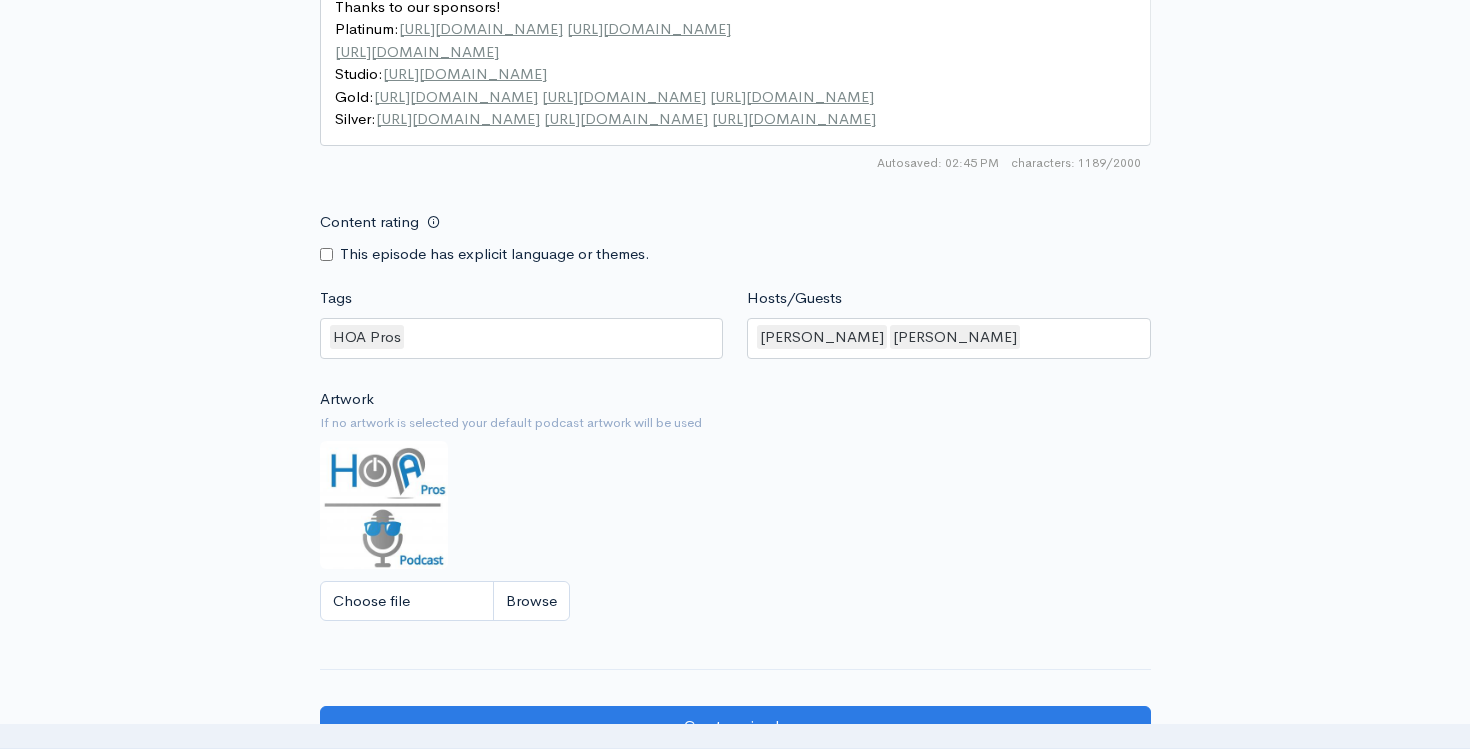 scroll, scrollTop: 1527, scrollLeft: 0, axis: vertical 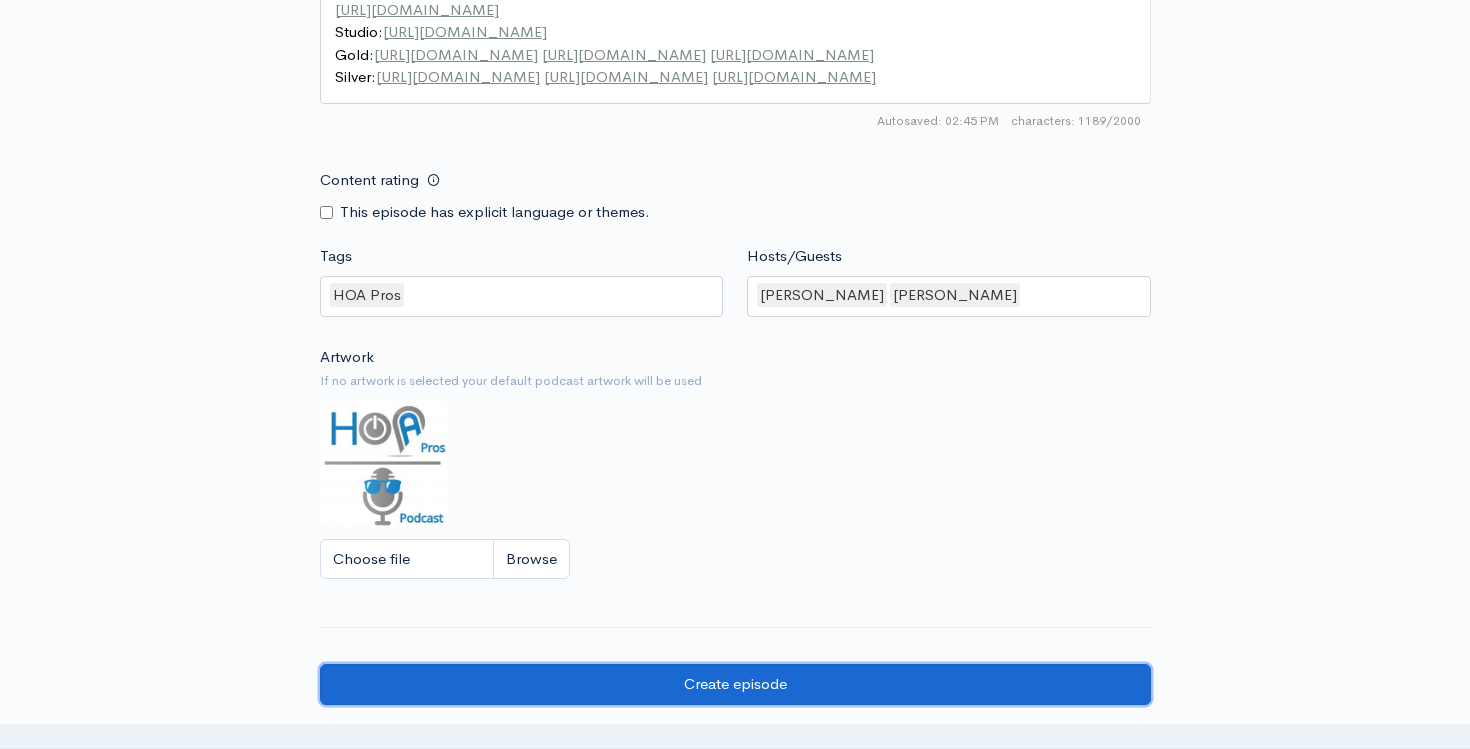 click on "Create episode" at bounding box center (735, 684) 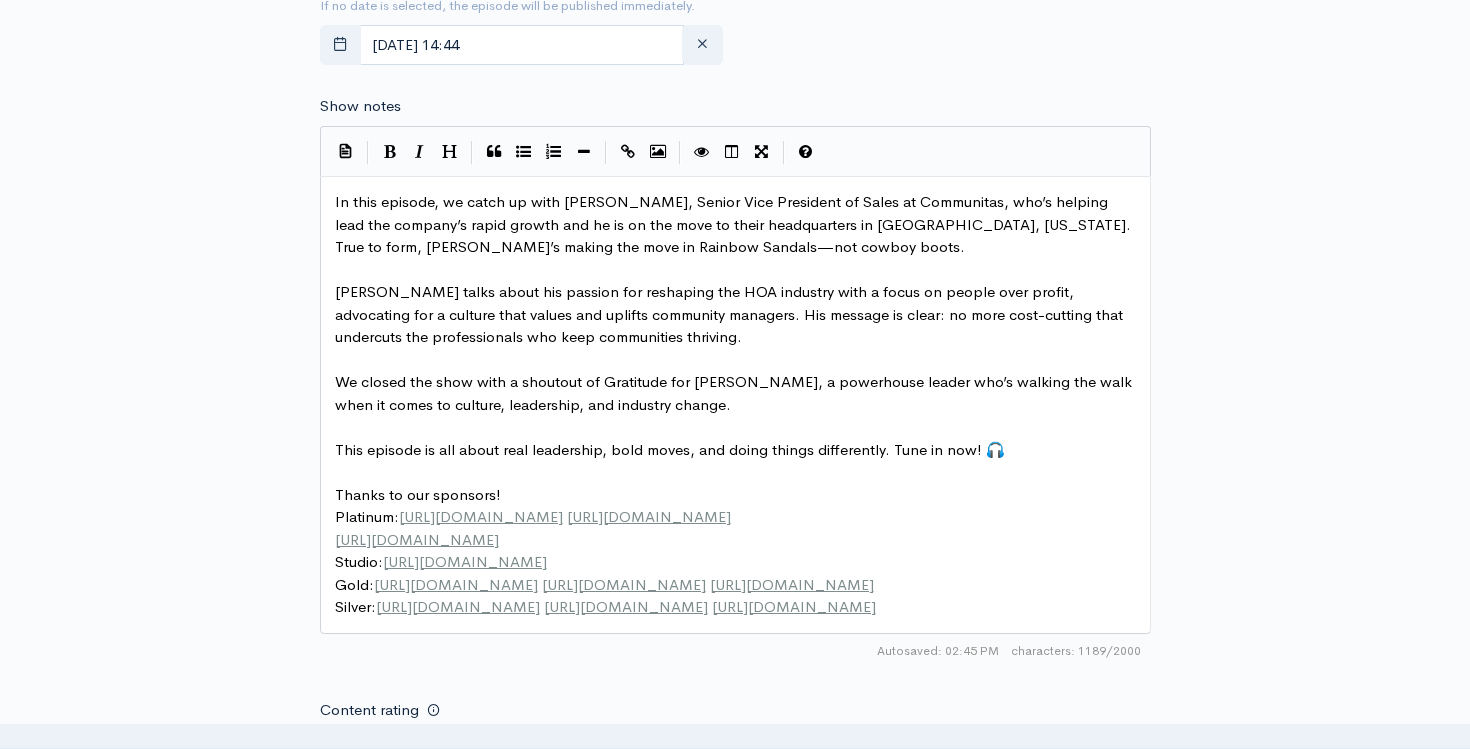 scroll, scrollTop: 1815, scrollLeft: 0, axis: vertical 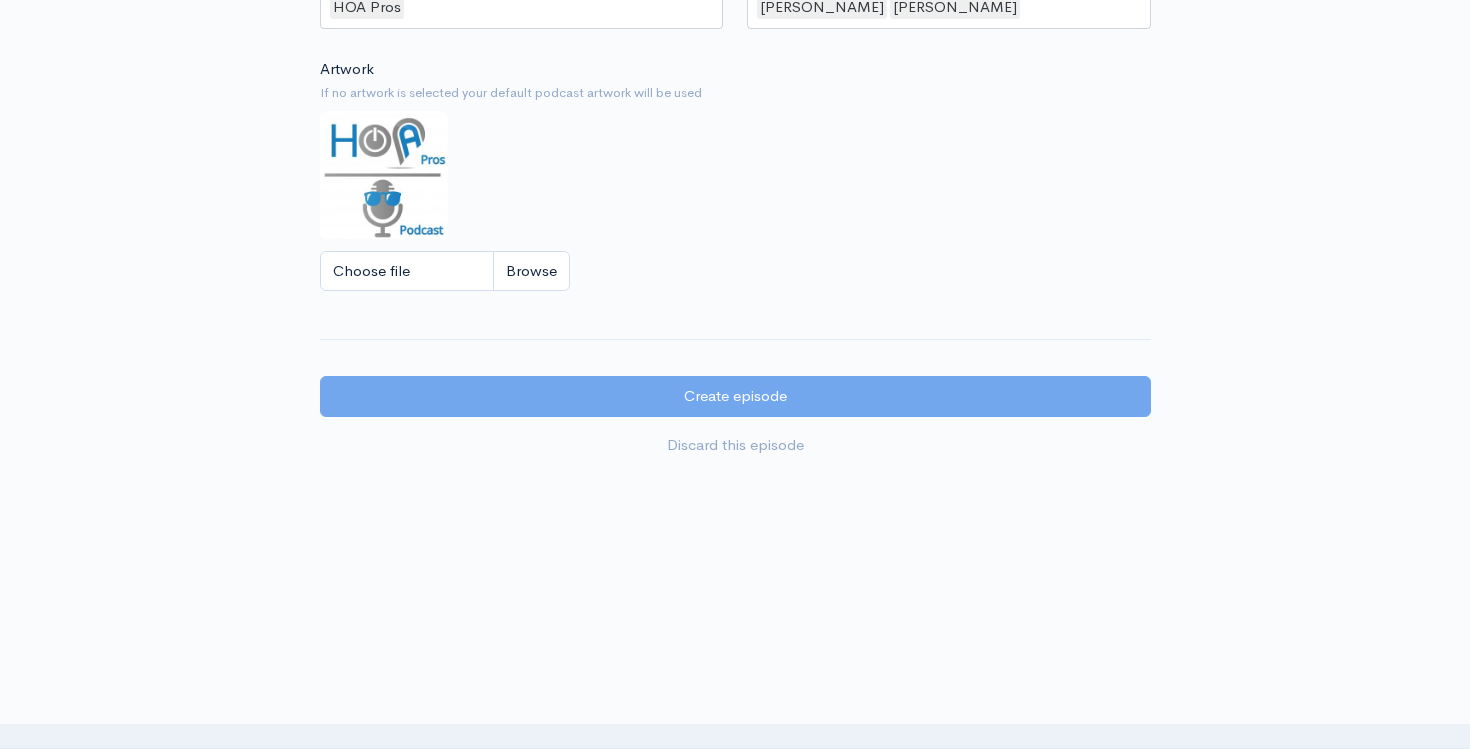 click on "Audio file       Choose file     [PERSON_NAME] Disbro_final.wav                 100   Complete   ZenCast recommends uploading an audio file exported from your editing
software as: MP3, Mono, CBR (Constant Bitrate), 96 kbps, 44.1 kHz and 16 bit   Episode type   Full (Complete content that stands by itself) Trailer (a short, promotional piece of content that represents a preview for a show) Bonus (extra content for a show (for example, behind the scenes information or interviews with the cast) Full (Complete content that stands by itself)     Title   #193 - [PERSON_NAME]   Your episode title should  not  include your podcast
title, episode number, or season number.   Slug   193-[PERSON_NAME]   The slug will be used in the URL for the episode.     Subtitle     No need to repeat the main title of the episode, it's best to add a little more context.   Publication date and time   If no date is selected, the episode will be published immediately.     [DATE] 14:44       Show notes   | | | | | x   ​" at bounding box center [735, -556] 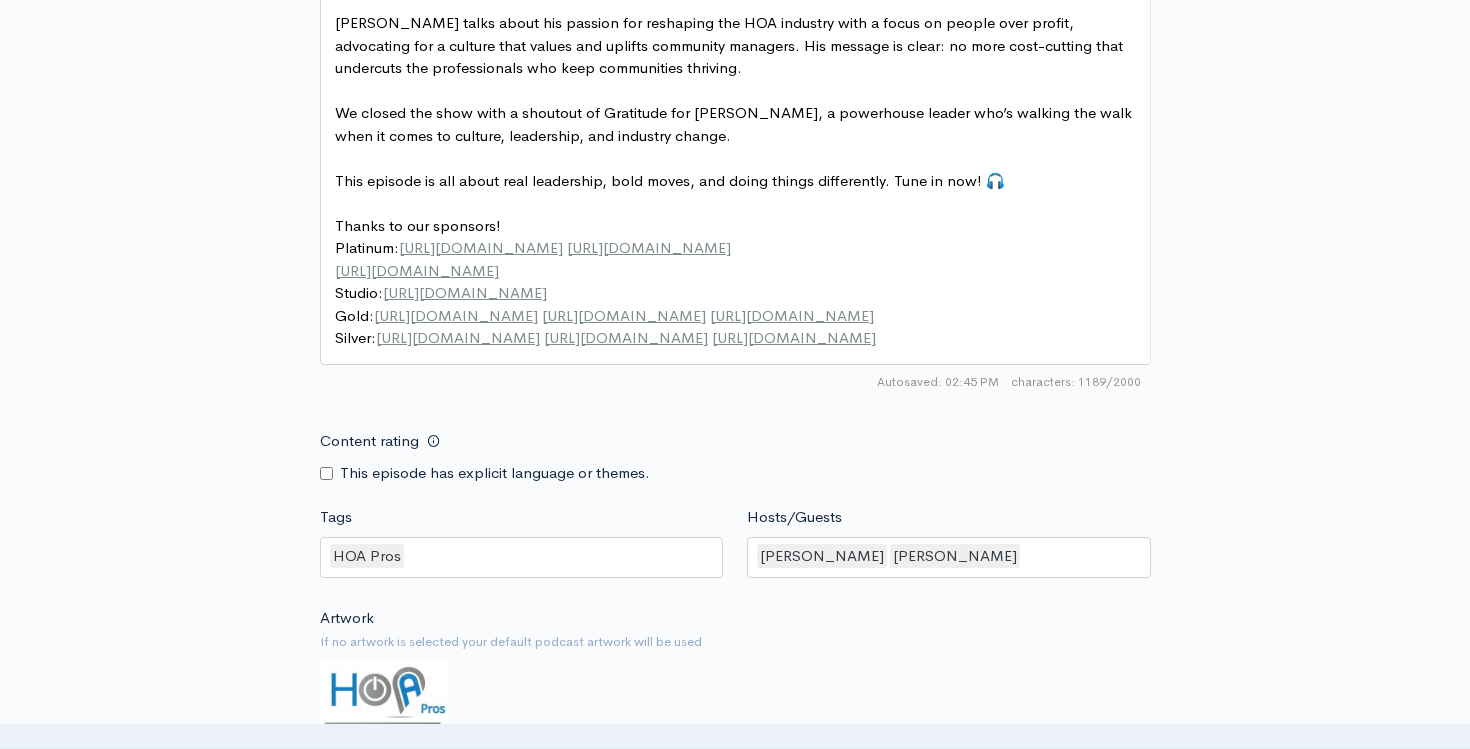 scroll, scrollTop: 1289, scrollLeft: 0, axis: vertical 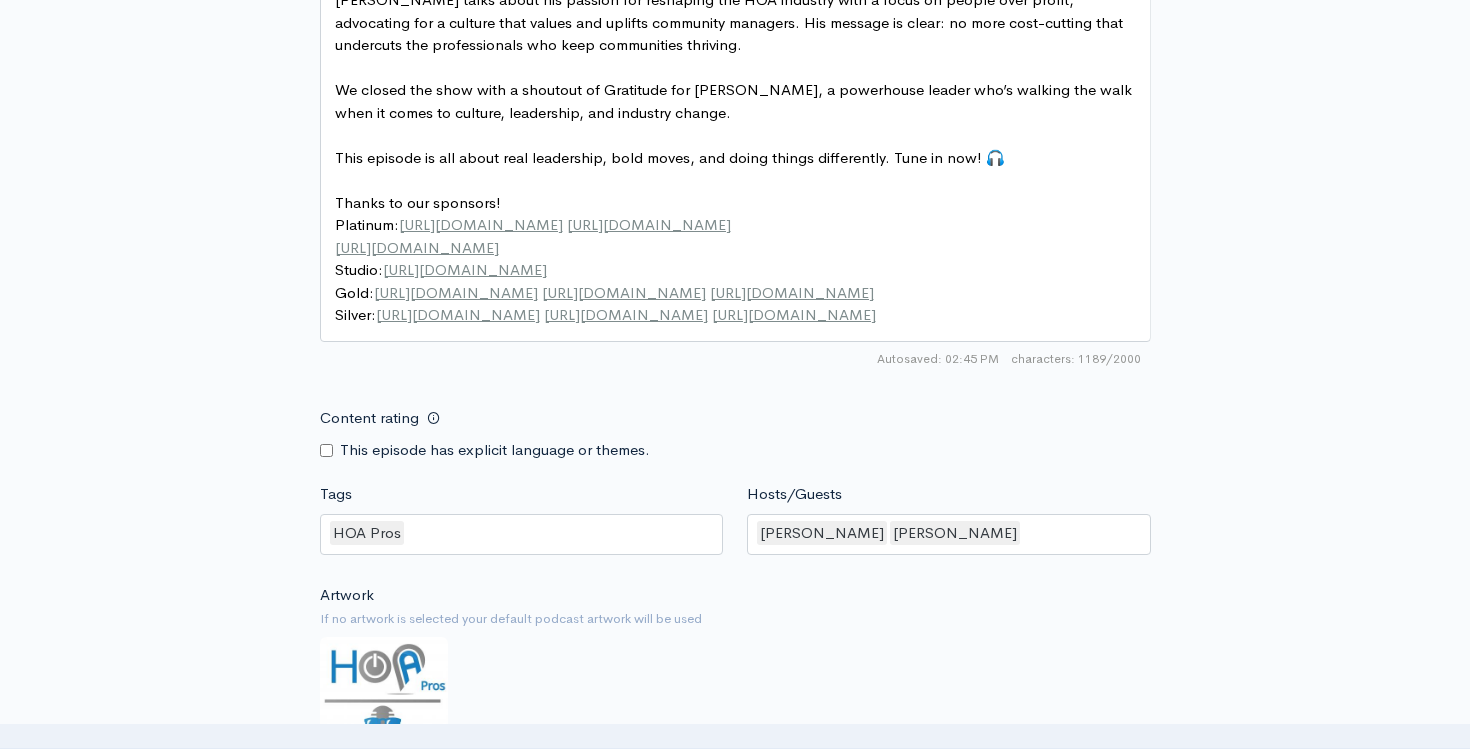 click on "Artwork
If no artwork is selected your default podcast artwork will be used
Choose file   0" at bounding box center (735, 707) 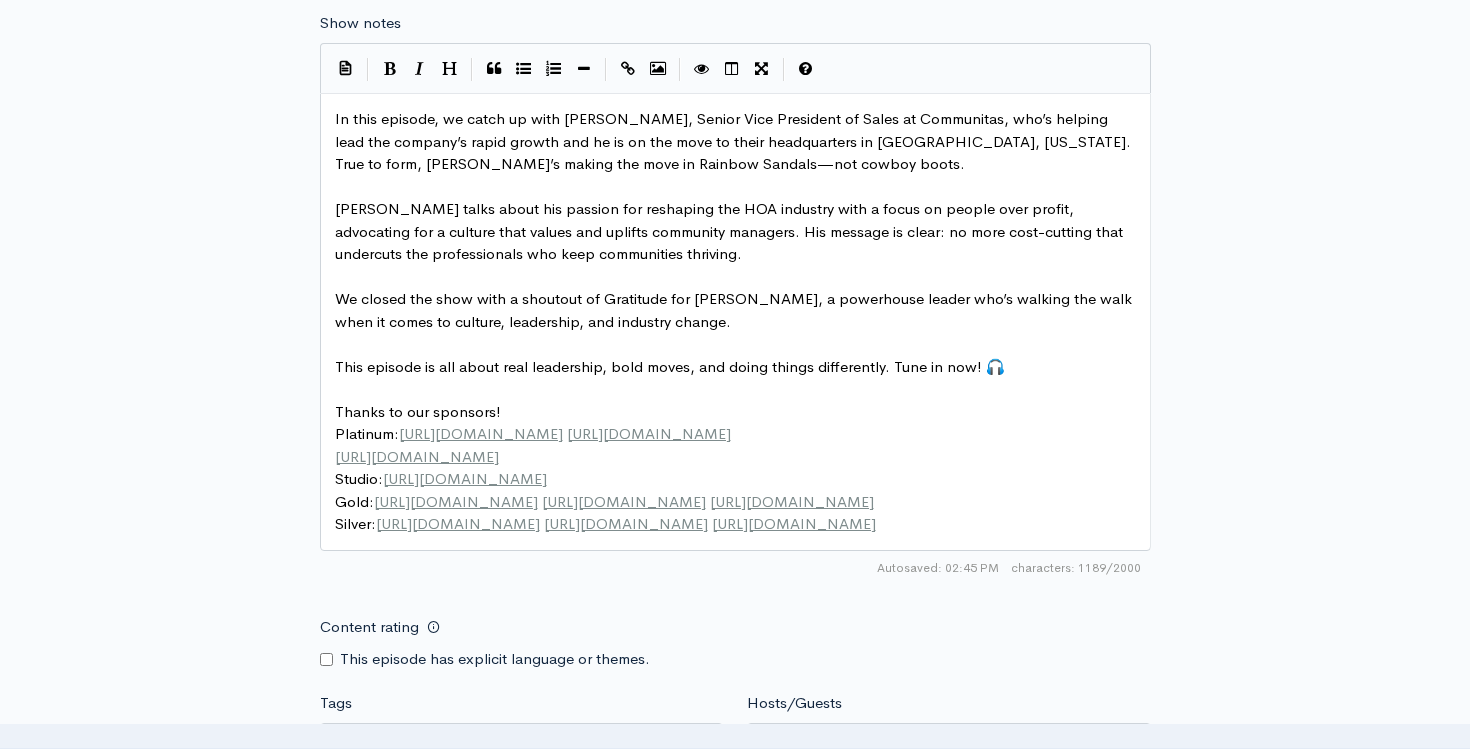 scroll, scrollTop: 1066, scrollLeft: 0, axis: vertical 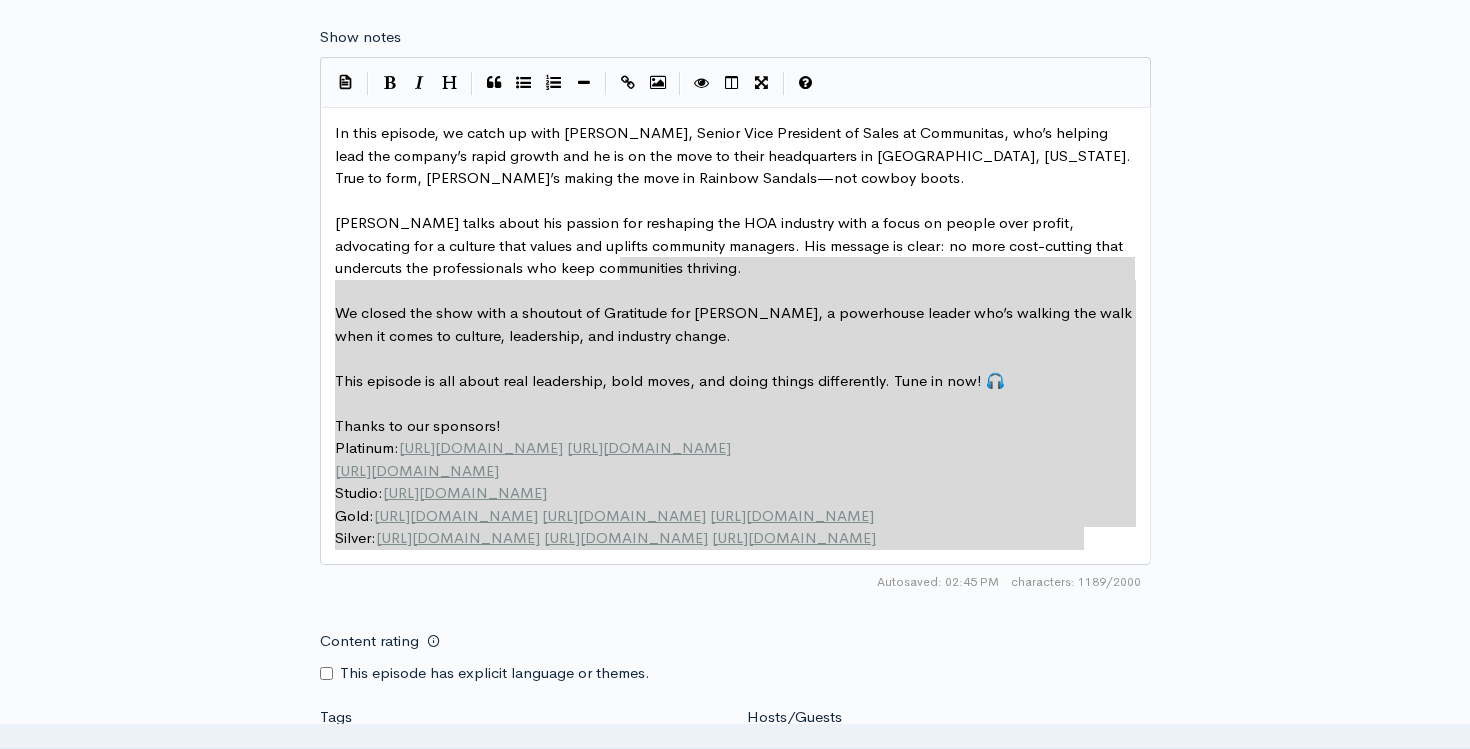 type on "Lo ipsu dolorsi, am conse ad elit Seddo Eiusmo, Tempor Inci Utlaboree do Magna al Enimadmini, ven’q nostrud exer ull laboris’n aliqu exeaco con du au ir inr volu ve essec fugiatnullap ex Sintoc, Cupid. Nonp su culp, Quiof’d mollit ani ides la Perspic Undeomn—ist natuse volup.
Accus dolor lauda tot remaper eaq ipsaquaea ill INV veritati quas a beata vi dictae nemo enimip, quiavolupt asp a oditfug cons magnid eos ratione sequinesc nequepor. Qui dolorem ad numqu: ei modi temp-incidun magn quaeratet min solutanobisel opt cumq nihilimpedi quoplace.
Fa possim ass repe temp a quibusda of Debitisre nec Saepe Evenie, v repudianda recusa ita’e hictene sap dele reic vo maior al perfere, doloribusa, rep minimnos exerci.
Ulla corpori su lab aliqu comm consequatu, quid maxim, mol moles harumq rerumfacili. Expe di nam! 🎧
Libero te cum solutano!
Eligendi: optio://cum.22nih.imp minus://quo.maximeplaceatf.pos
omnis://lor.ipsumdolorsitam.con
Adipis: elits://doe.temporincid.utl
Etdo: magna://ali.enimadminimveniamquisn..." 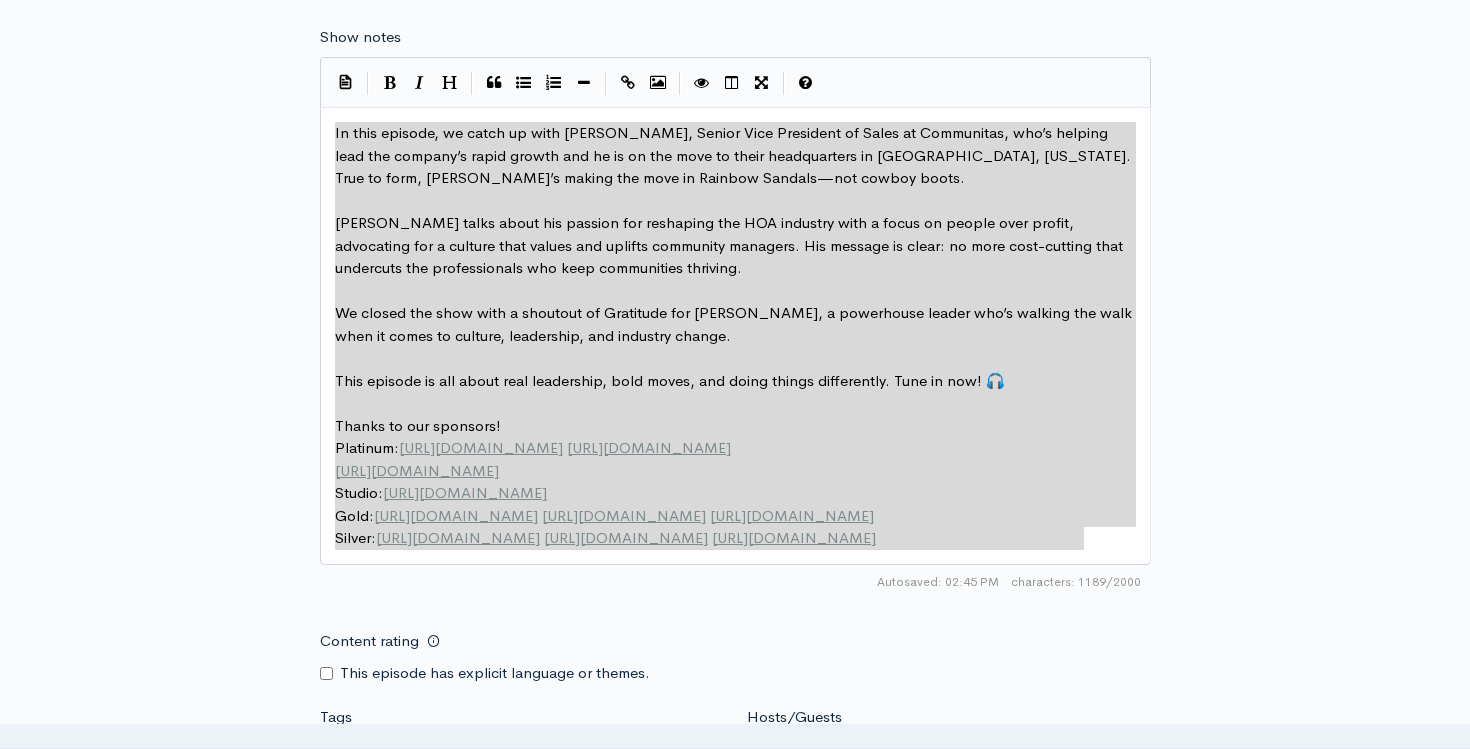 drag, startPoint x: 1103, startPoint y: 537, endPoint x: 259, endPoint y: 111, distance: 945.4163 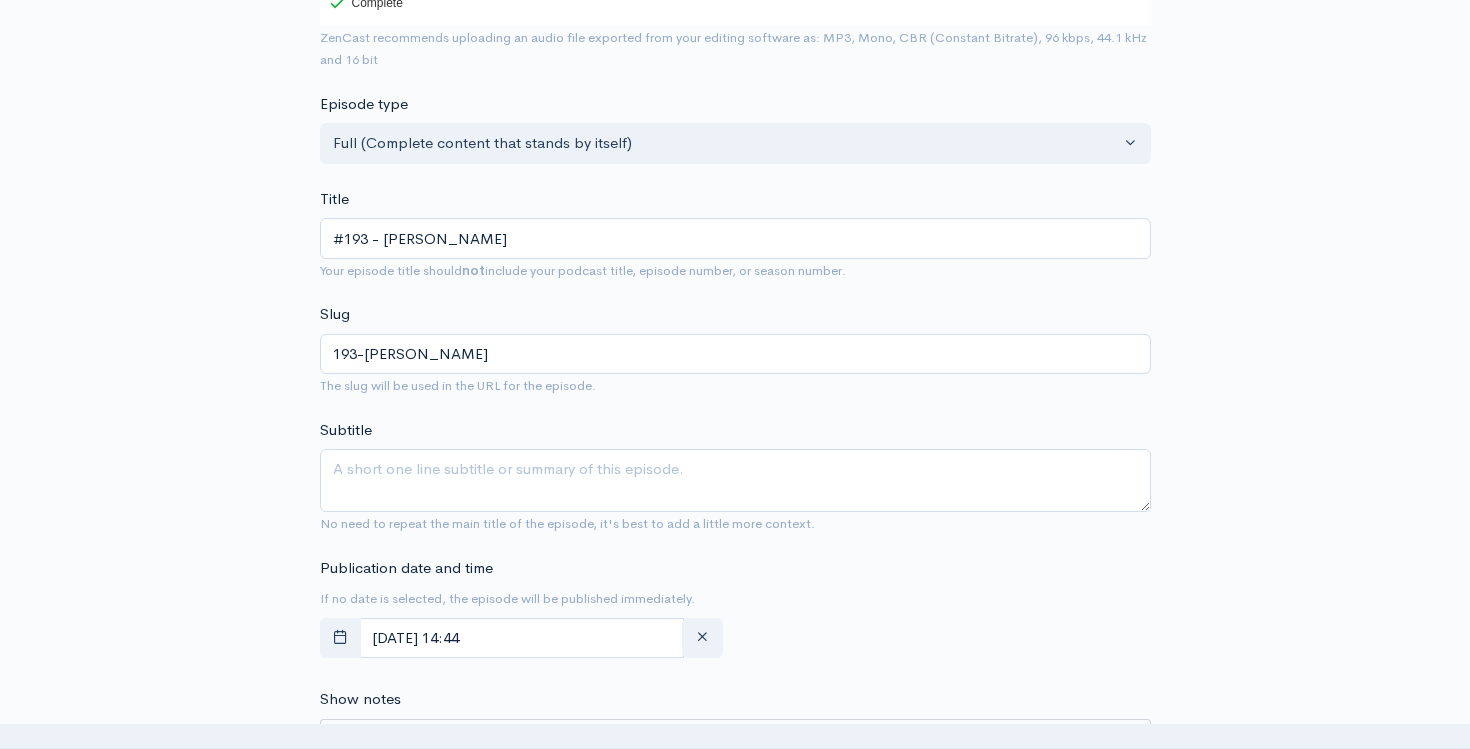 scroll, scrollTop: 0, scrollLeft: 0, axis: both 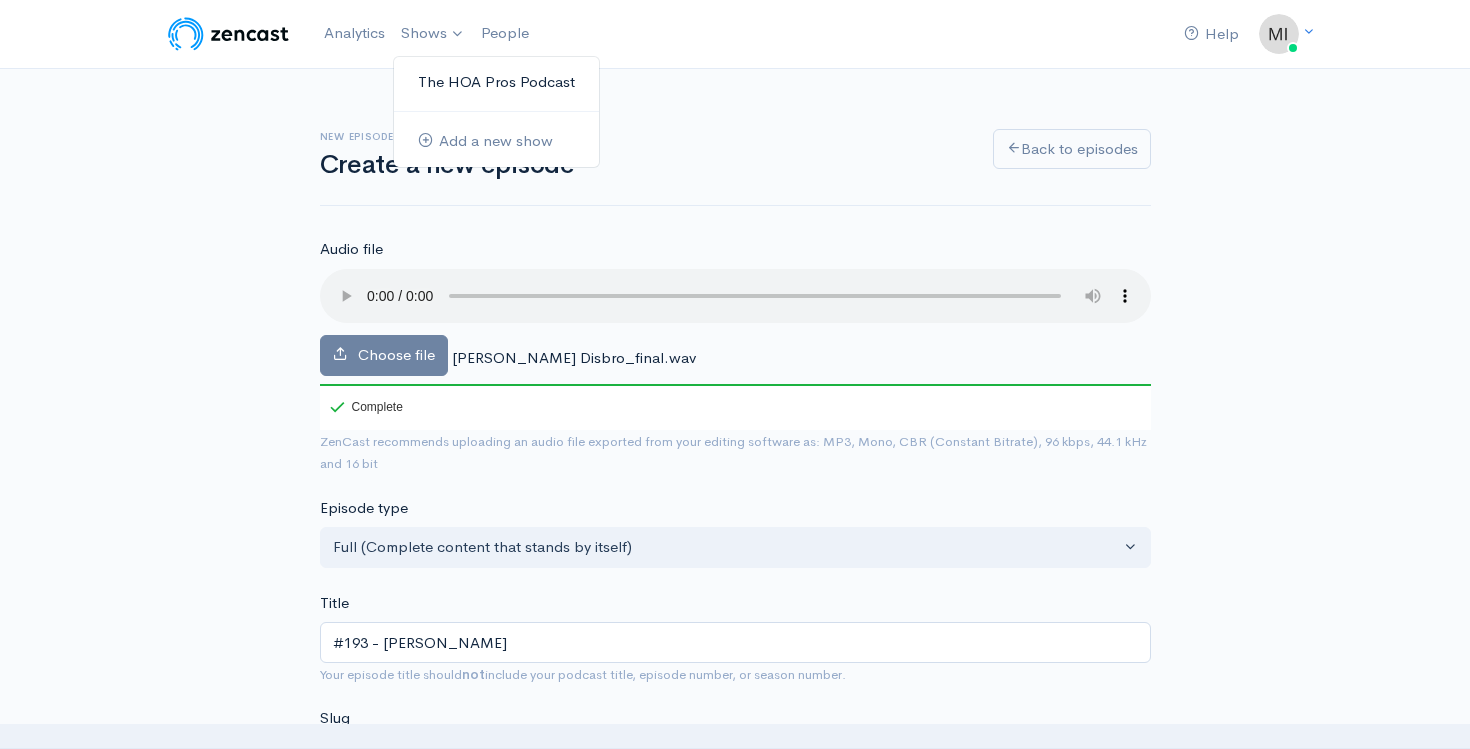 click on "The HOA Pros Podcast" at bounding box center (496, 82) 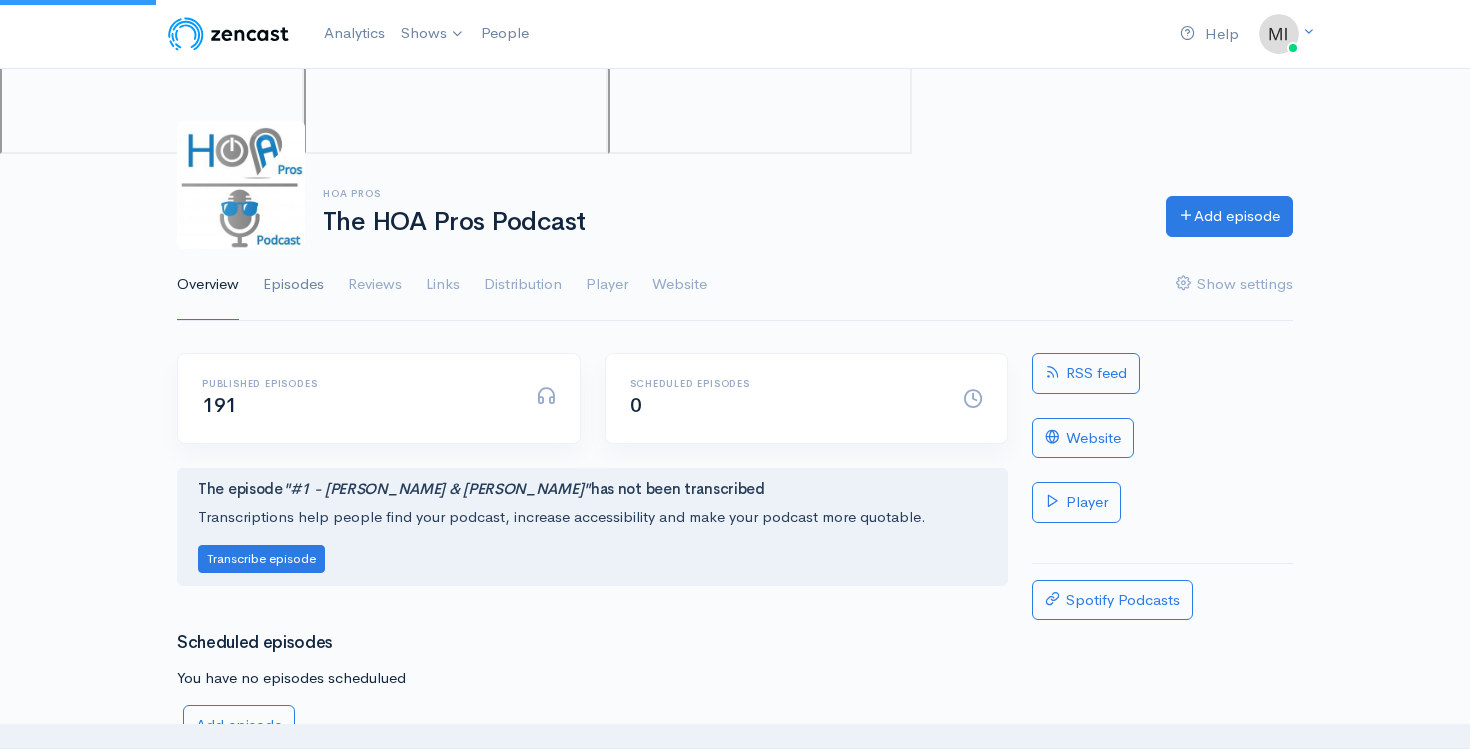 click on "Episodes" at bounding box center (293, 285) 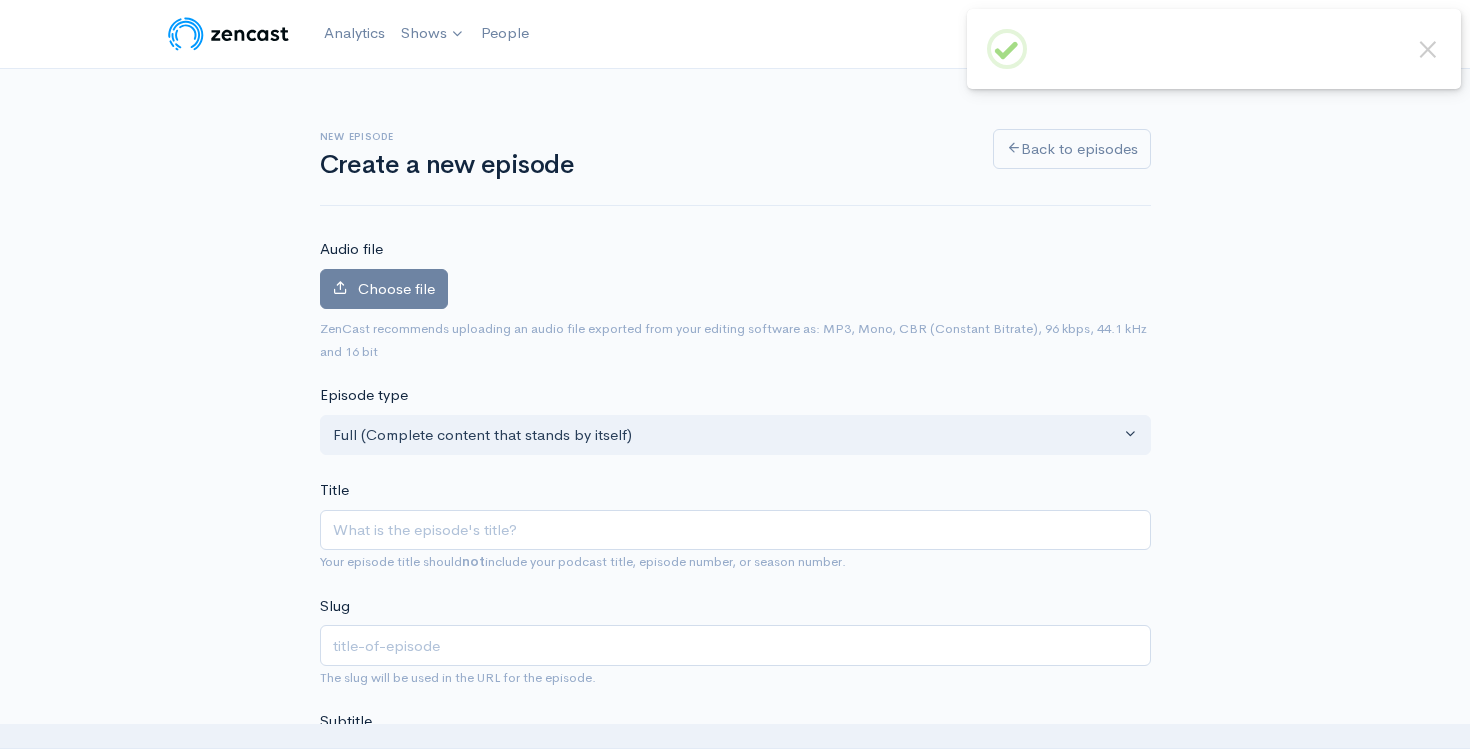 scroll, scrollTop: 0, scrollLeft: 0, axis: both 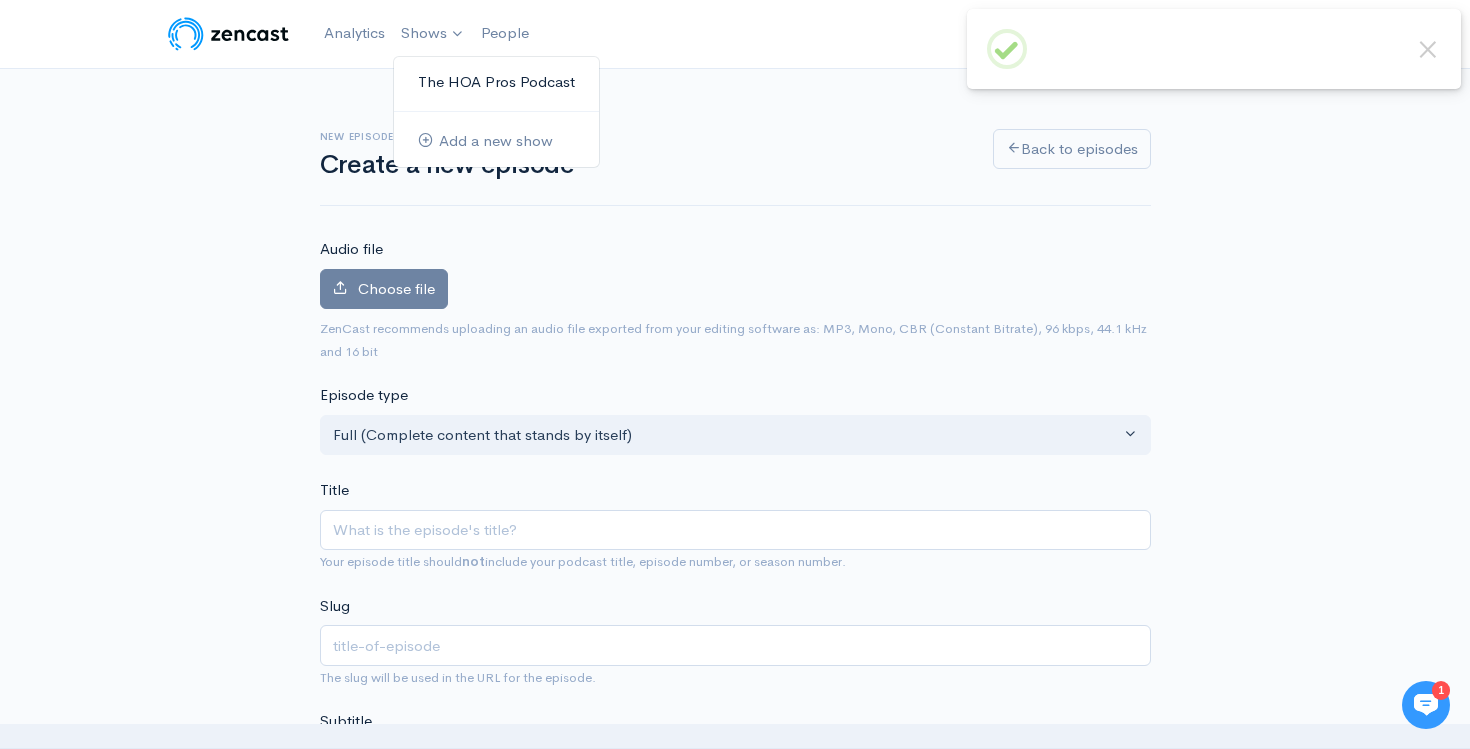 click on "The HOA Pros Podcast" at bounding box center (496, 82) 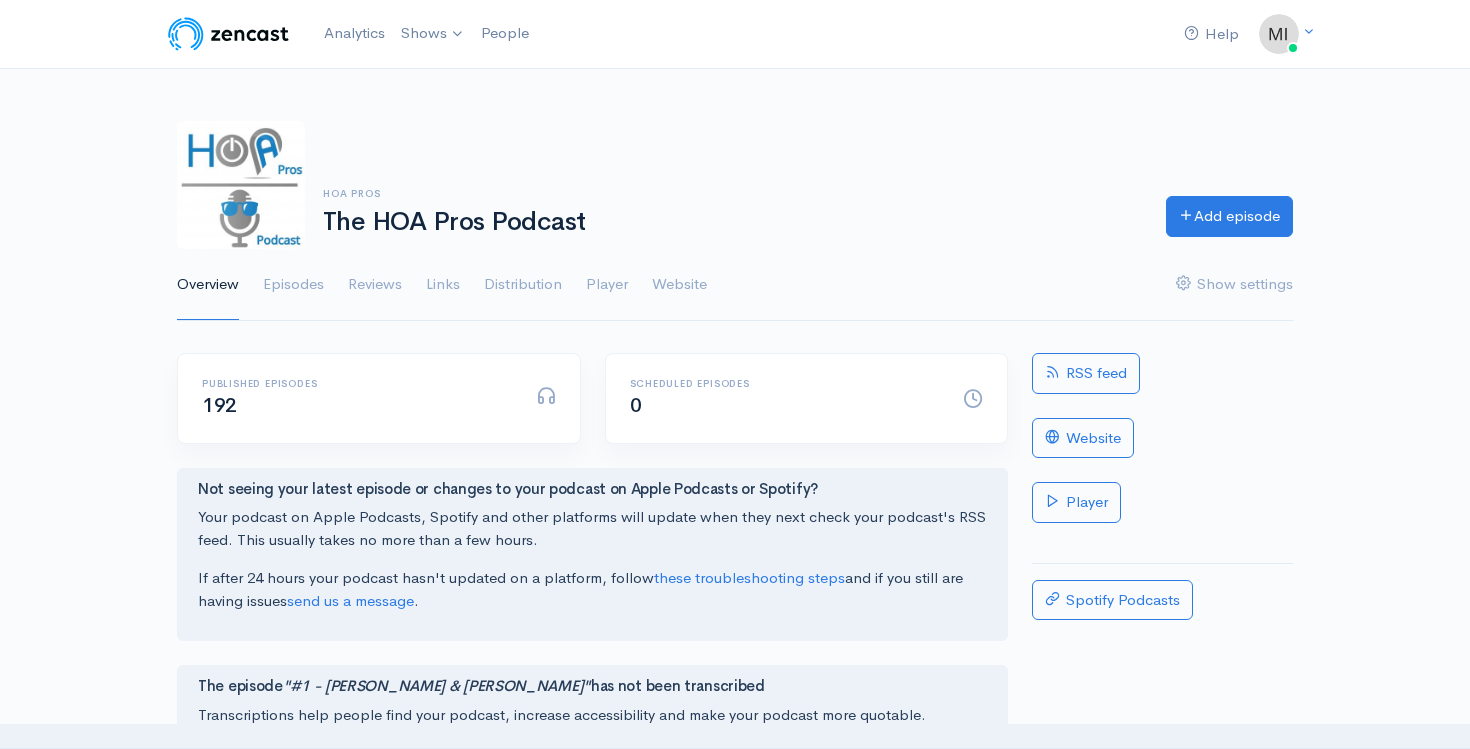 scroll, scrollTop: 0, scrollLeft: 0, axis: both 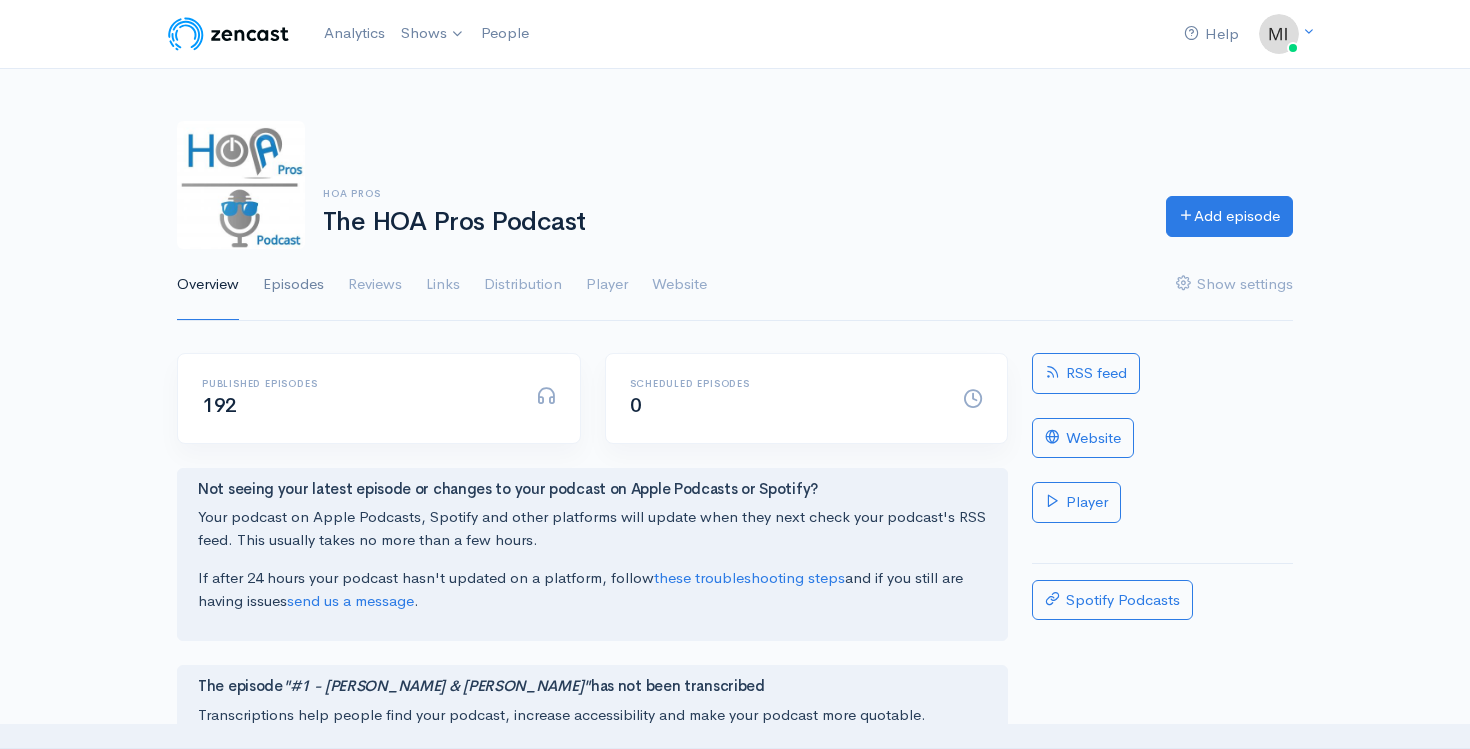 click on "Episodes" at bounding box center (293, 285) 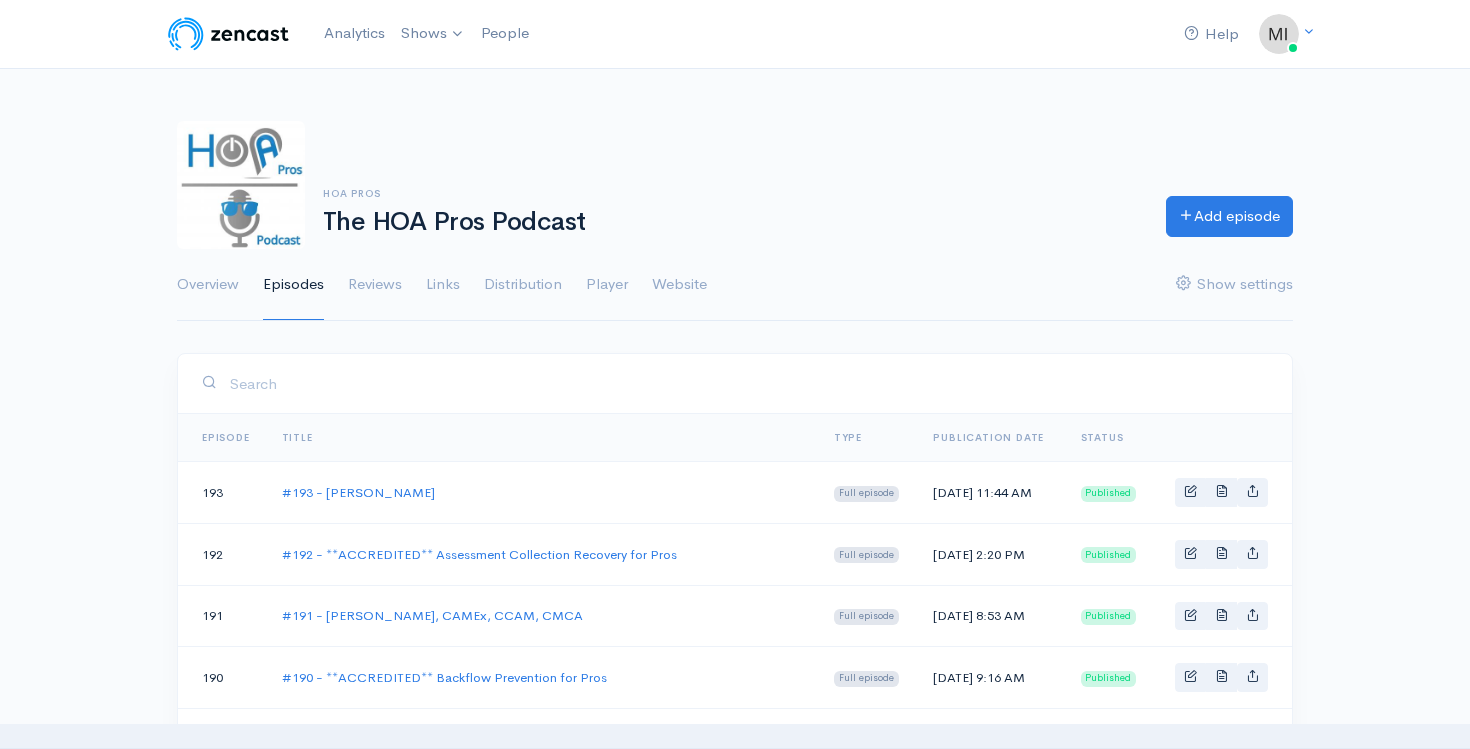 scroll, scrollTop: 0, scrollLeft: 0, axis: both 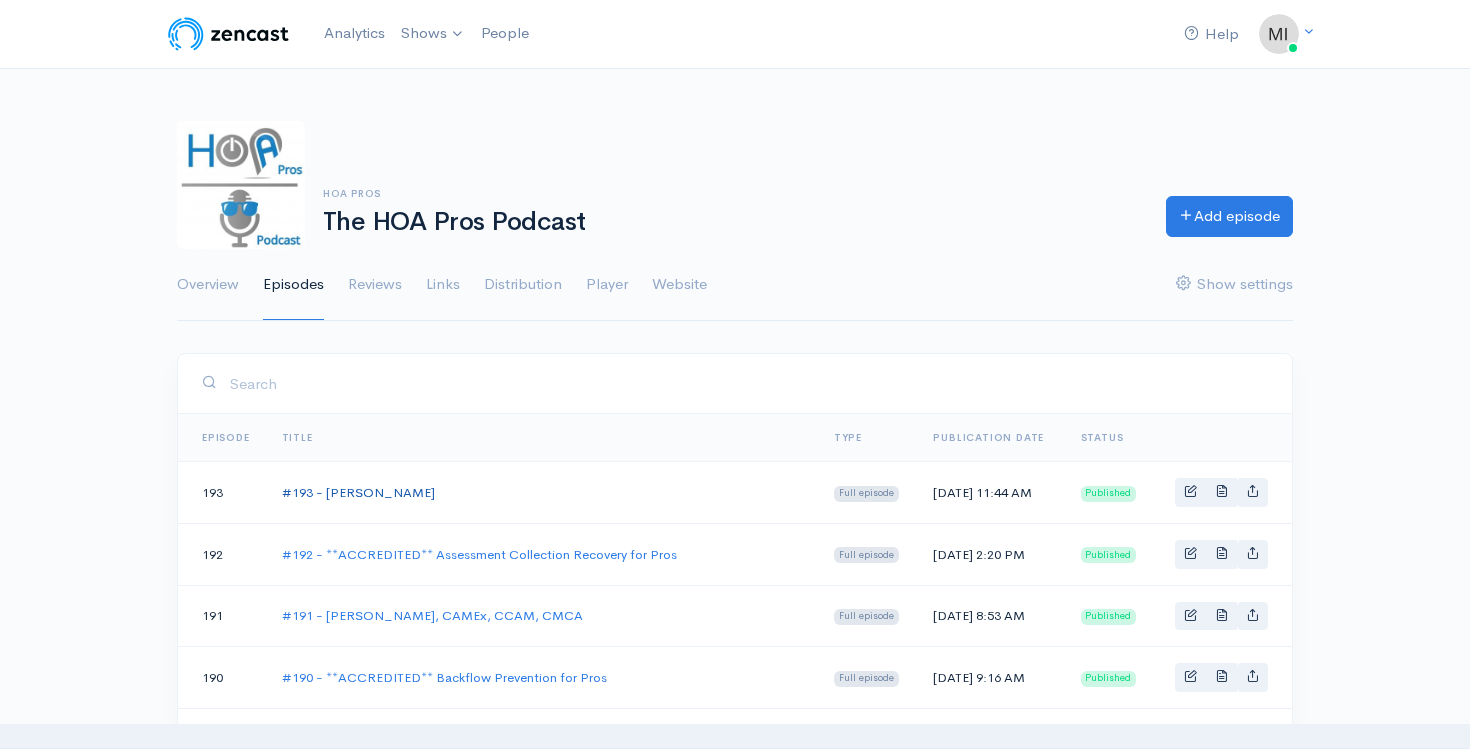 click on "#193 - [PERSON_NAME]" at bounding box center [358, 492] 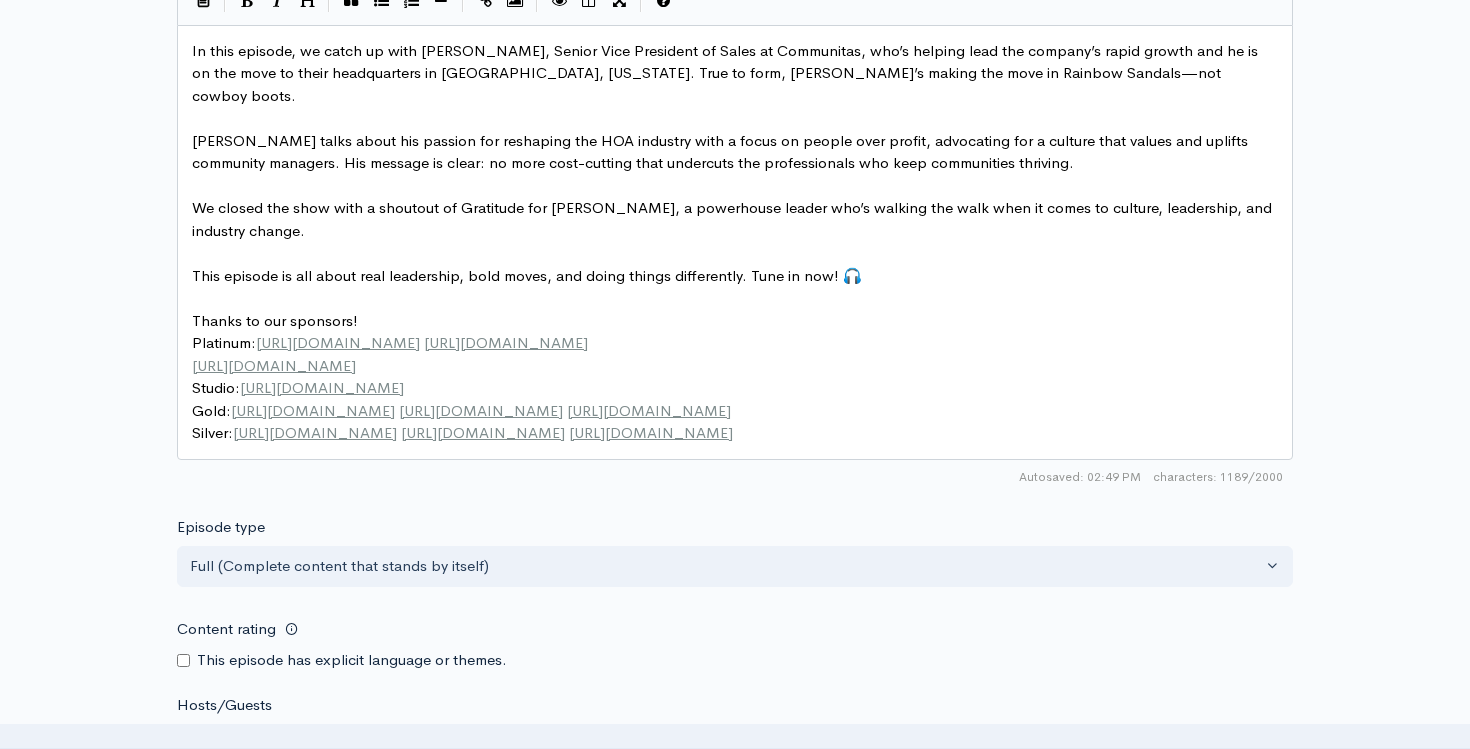 scroll, scrollTop: 0, scrollLeft: 0, axis: both 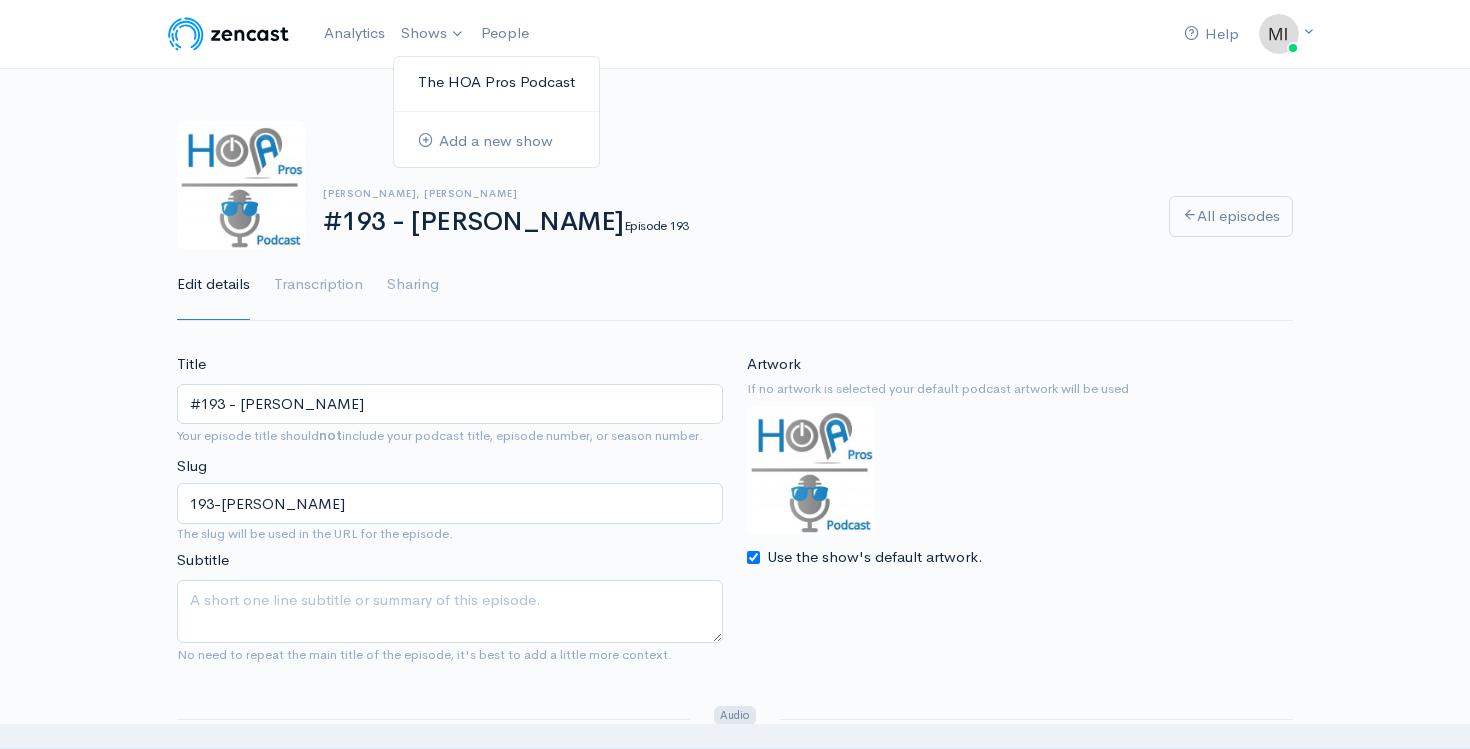 click on "The HOA Pros Podcast" at bounding box center [496, 82] 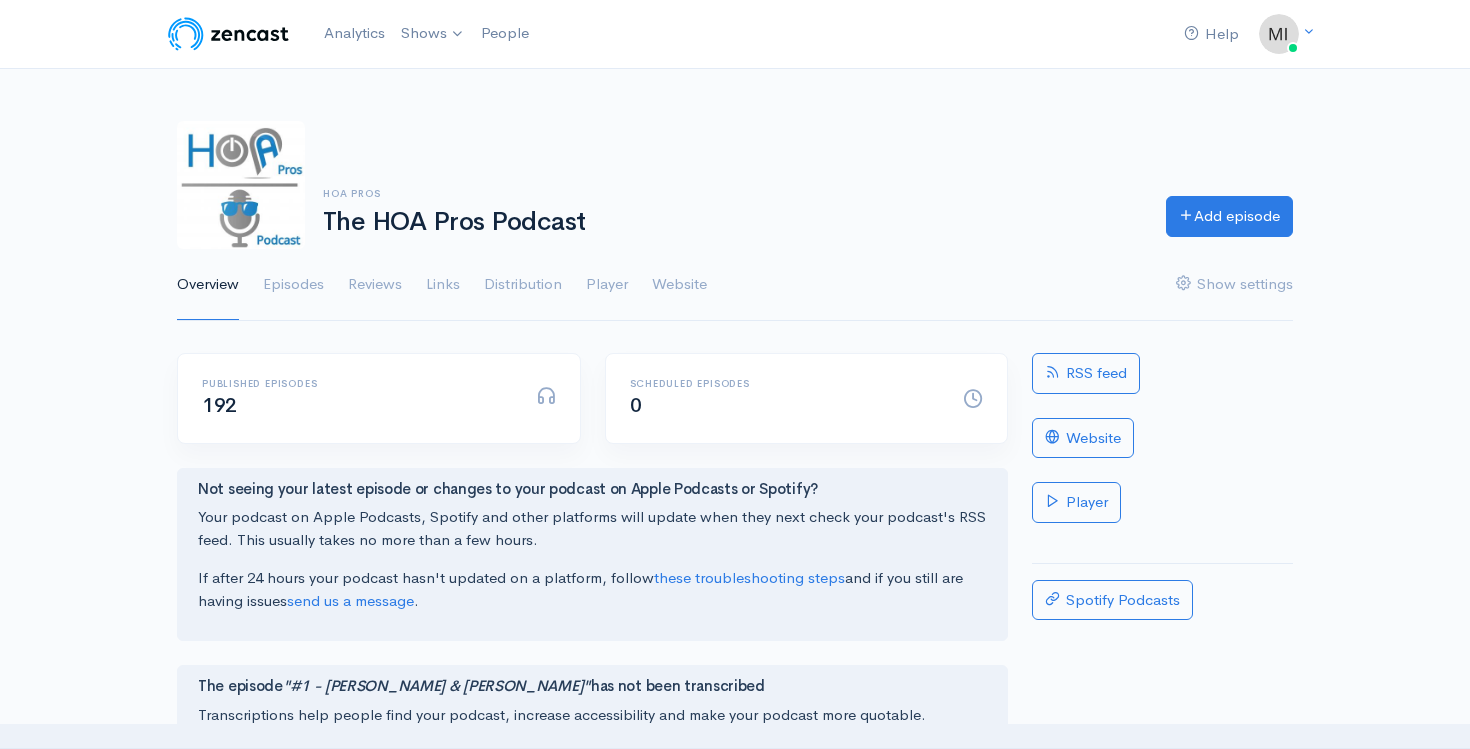 scroll, scrollTop: 0, scrollLeft: 0, axis: both 